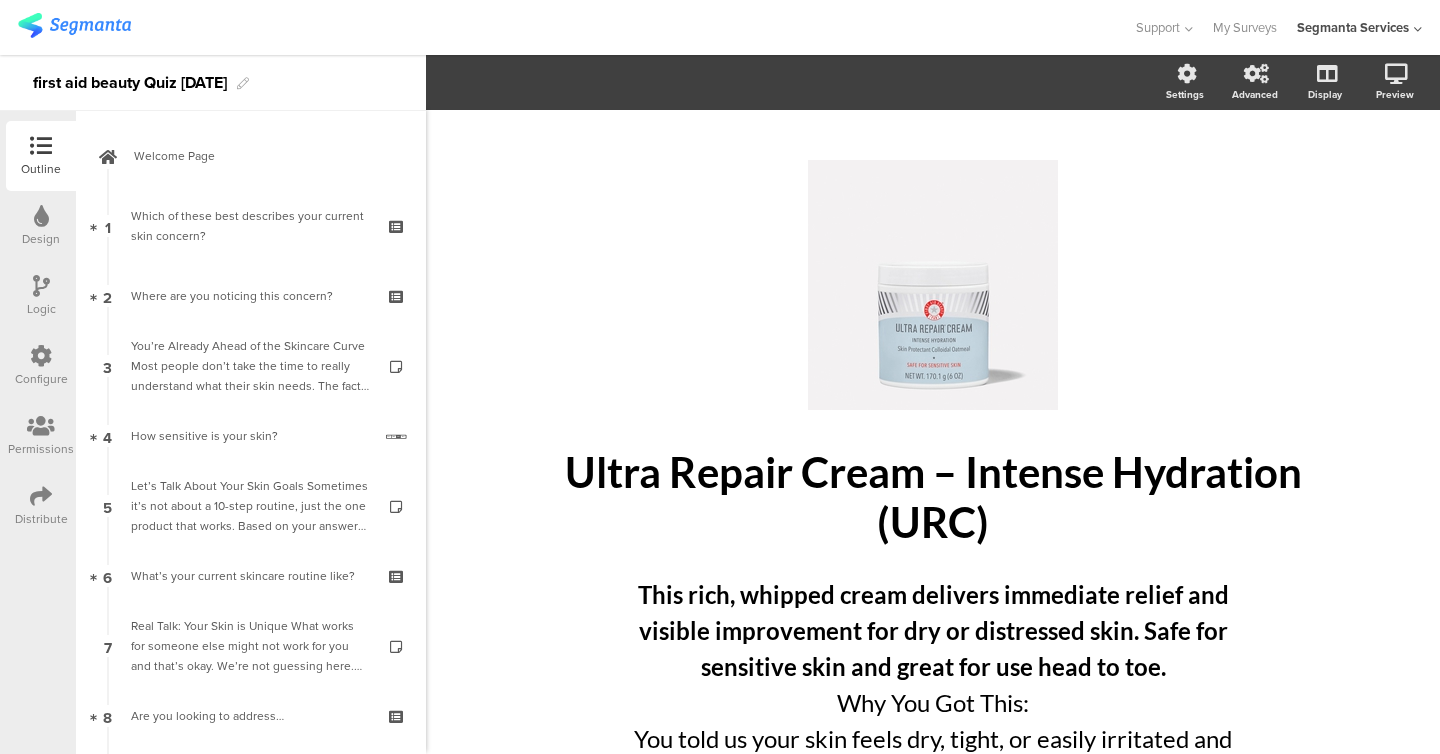 scroll, scrollTop: 0, scrollLeft: 0, axis: both 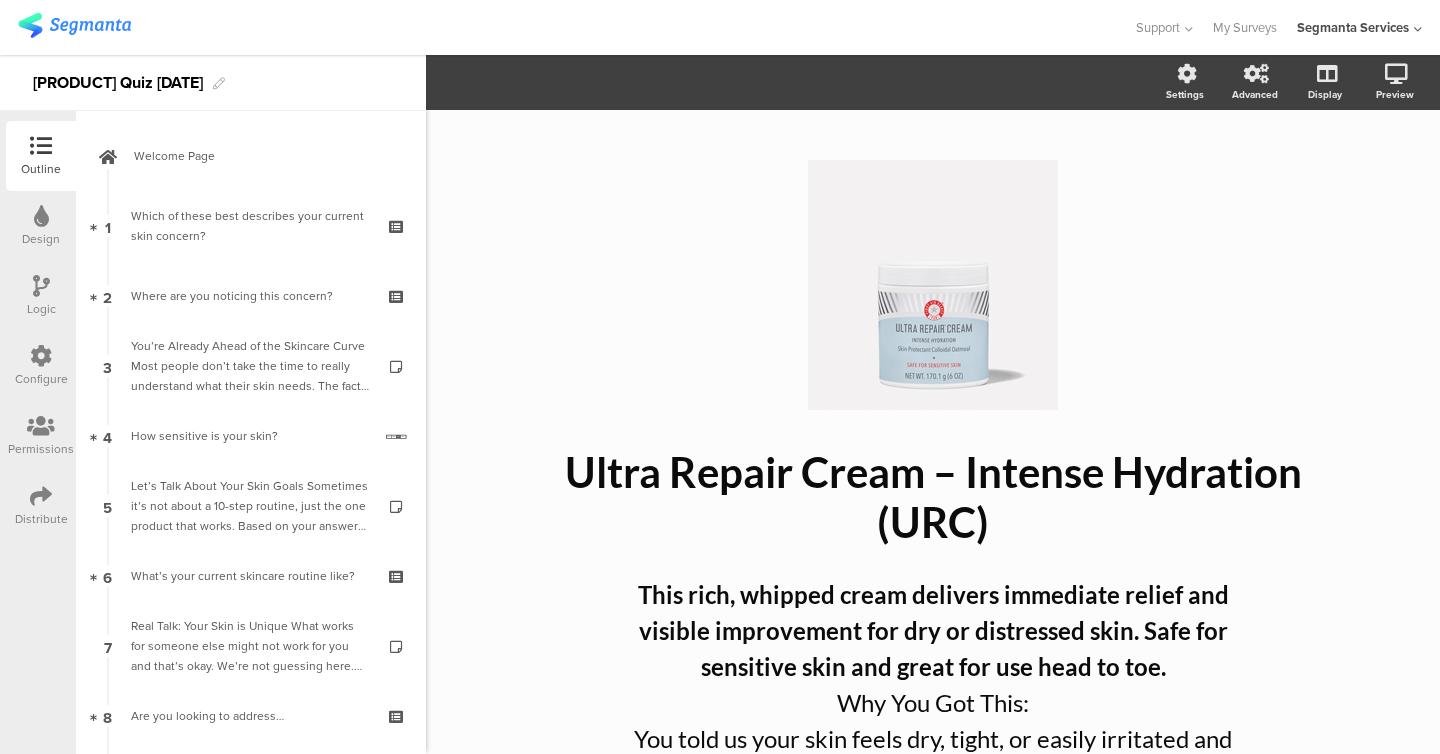 click on "4
How sensitive is your skin?" at bounding box center (251, 436) 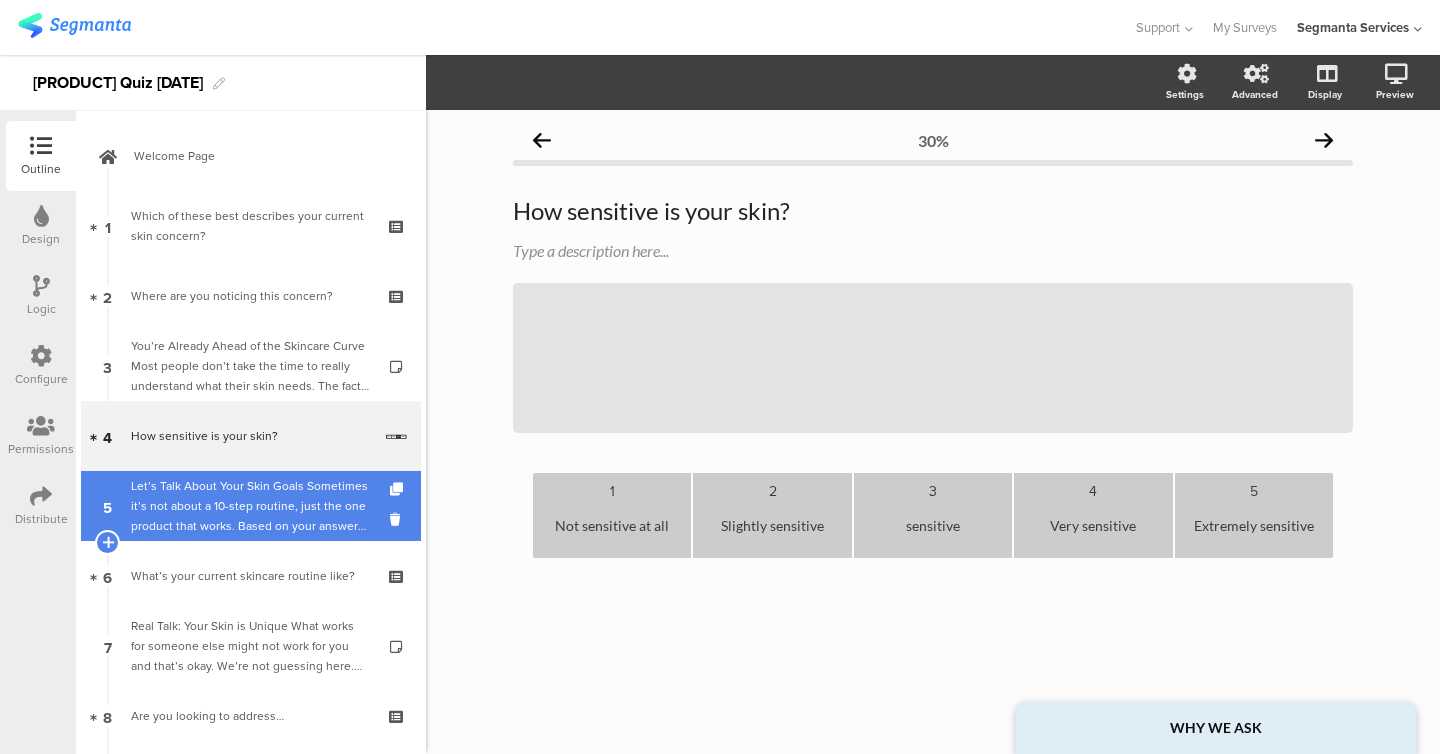 click on "Let’s Talk About Your Skin Goals Sometimes it’s not about a 10-step routine, just the one product that works. Based on your answers, we’re getting closer to that perfect match." at bounding box center (250, 506) 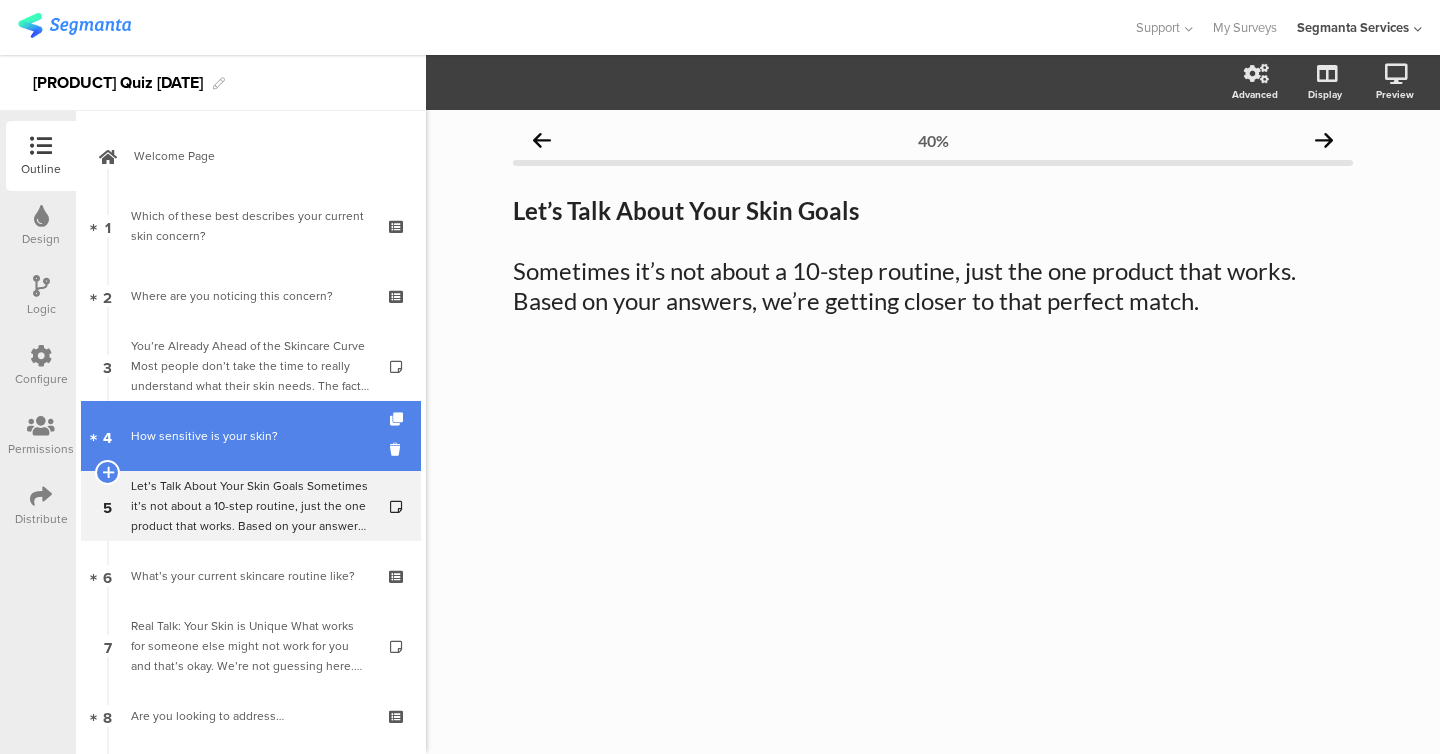 click on "How sensitive is your skin?" at bounding box center (251, 436) 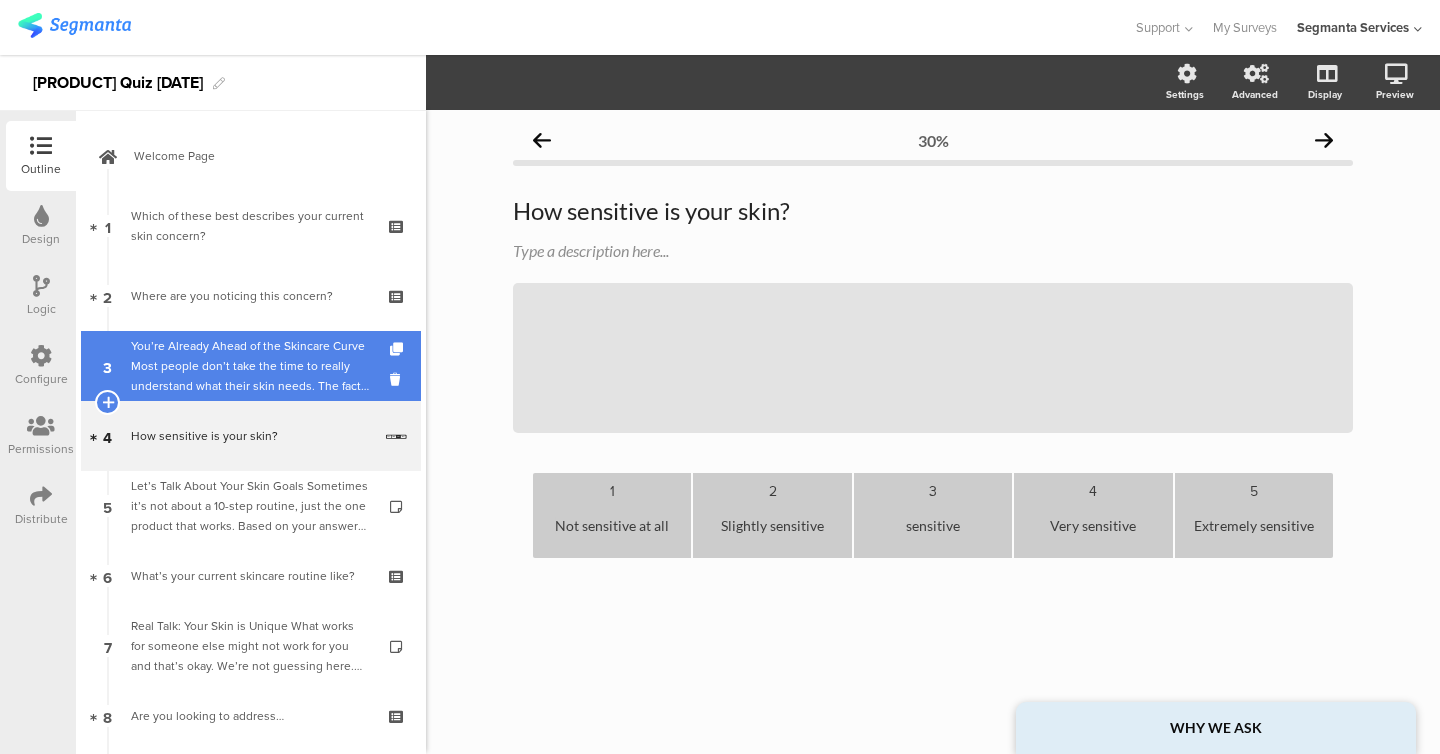 click on "You’re Already Ahead of the Skincare Curve Most people don’t take the time to really understand what their skin needs. The fact that you’re here? Already a win for your face (or body). Let’s keep going." at bounding box center [250, 366] 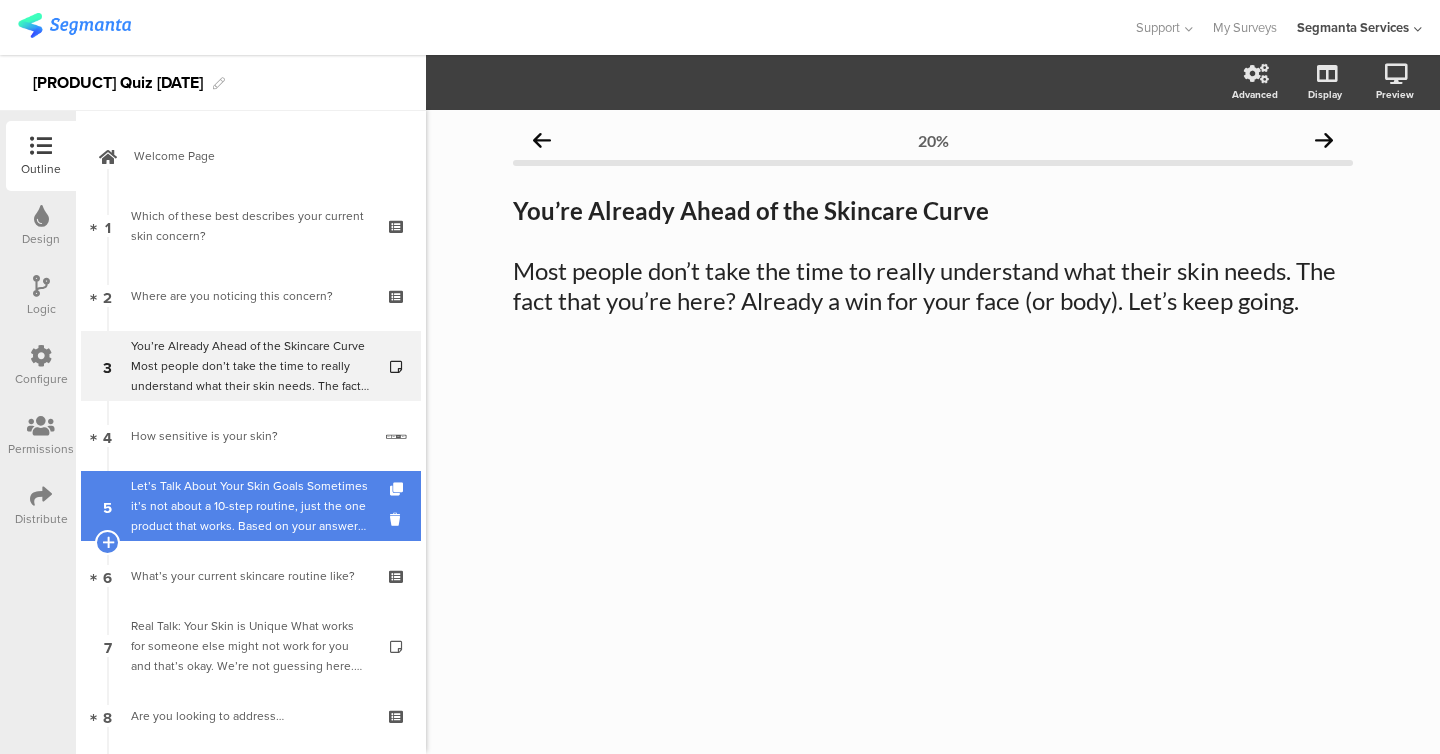 click on "Let’s Talk About Your Skin Goals Sometimes it’s not about a 10-step routine, just the one product that works. Based on your answers, we’re getting closer to that perfect match." at bounding box center (250, 506) 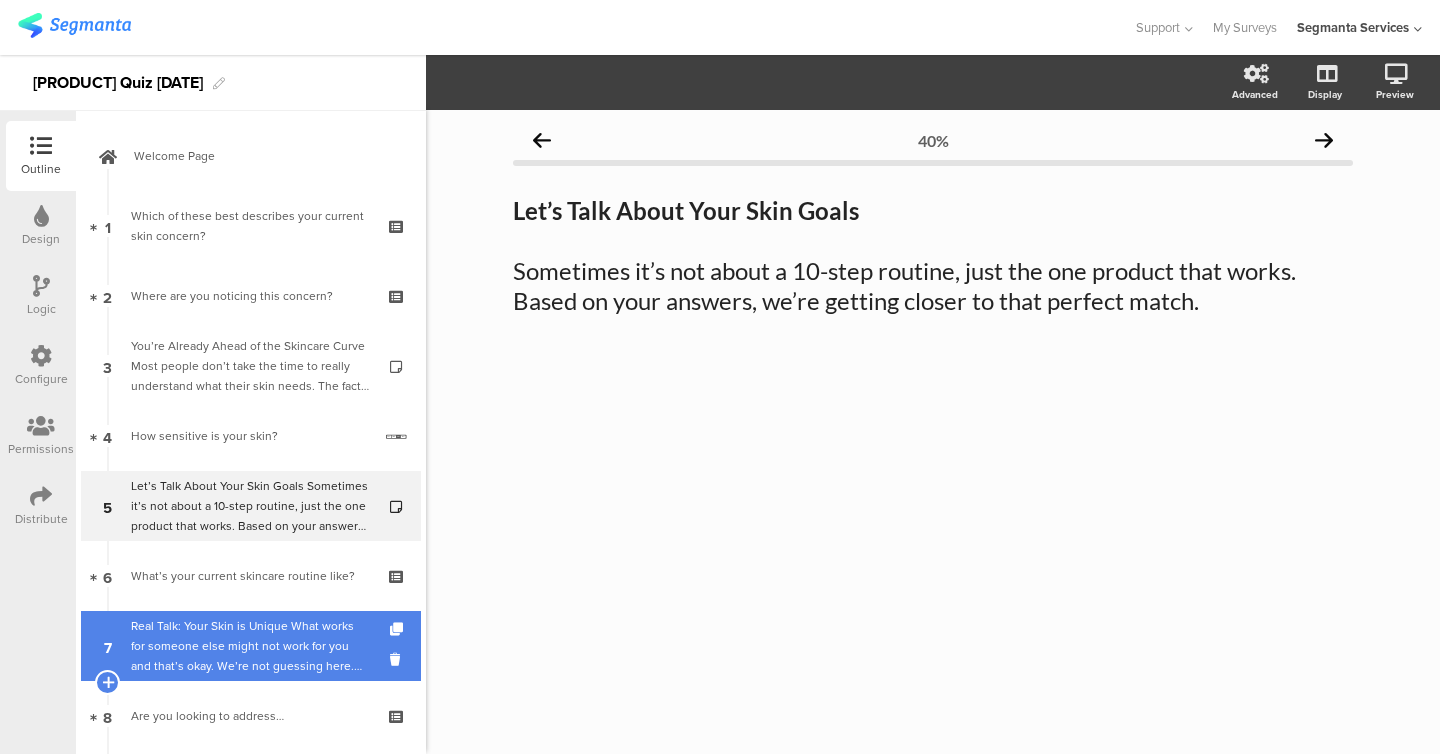 click on "Real Talk: Your Skin is Unique What works for someone else might not work for you and that’s okay. We’re not guessing here. Every answer is bringing us closer to something that actually makes sense for your skin." at bounding box center (250, 646) 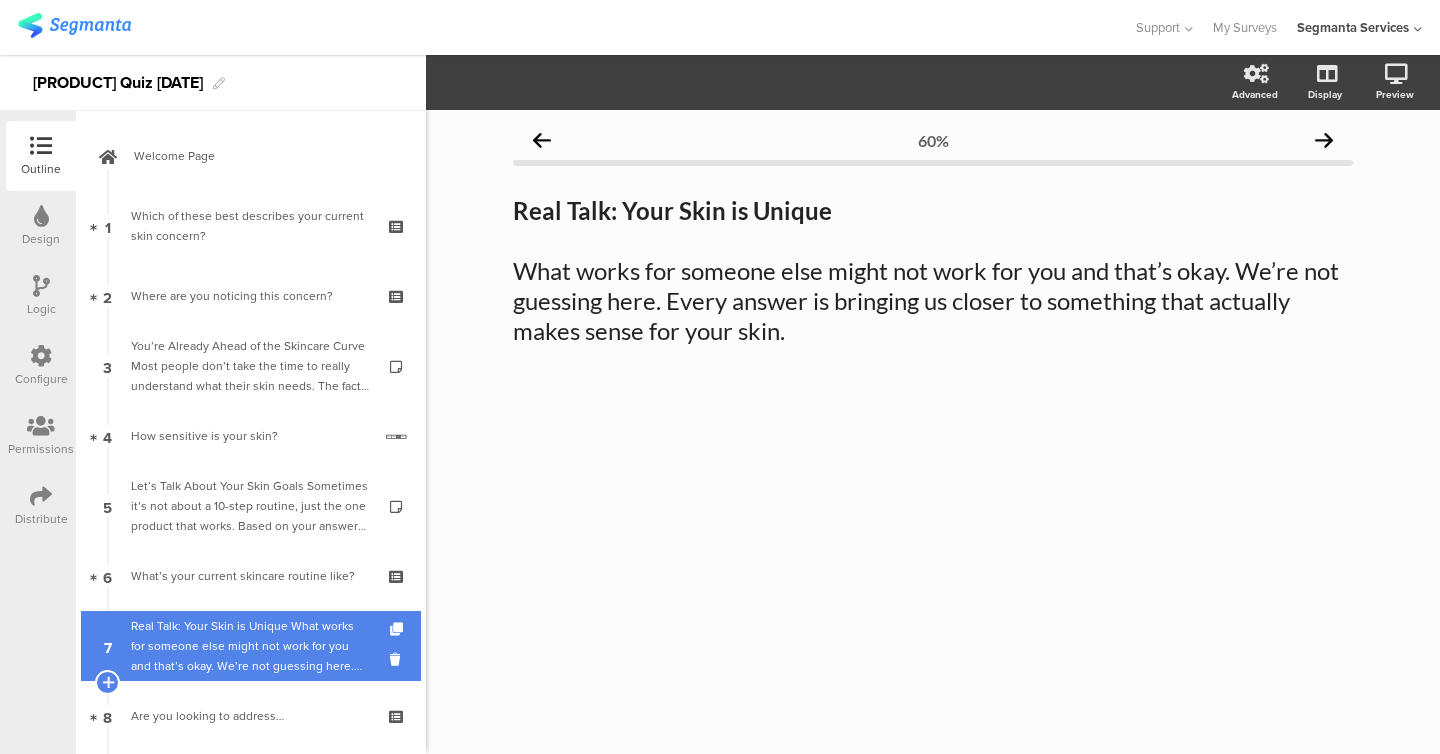 scroll, scrollTop: 602, scrollLeft: 0, axis: vertical 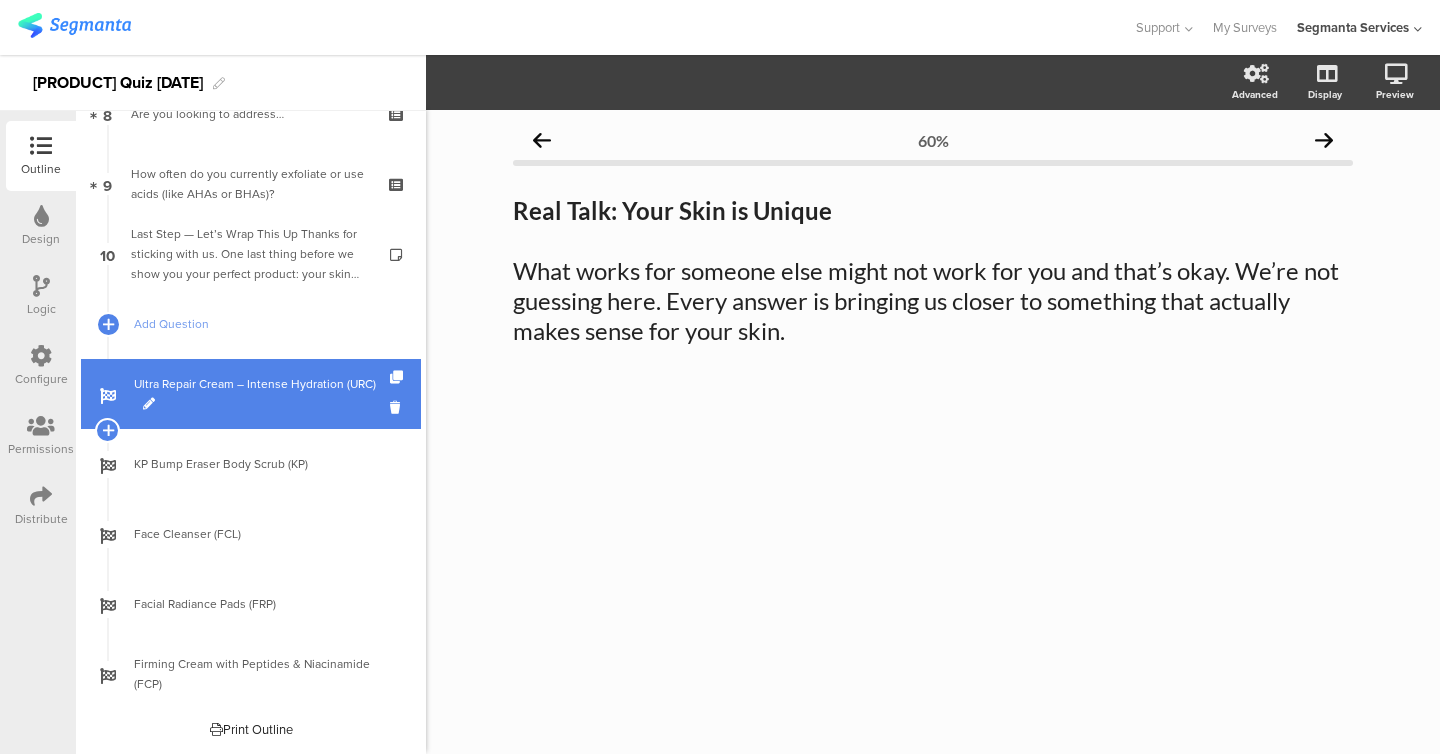 click on "Ultra Repair Cream – Intense Hydration (URC)" at bounding box center [262, 394] 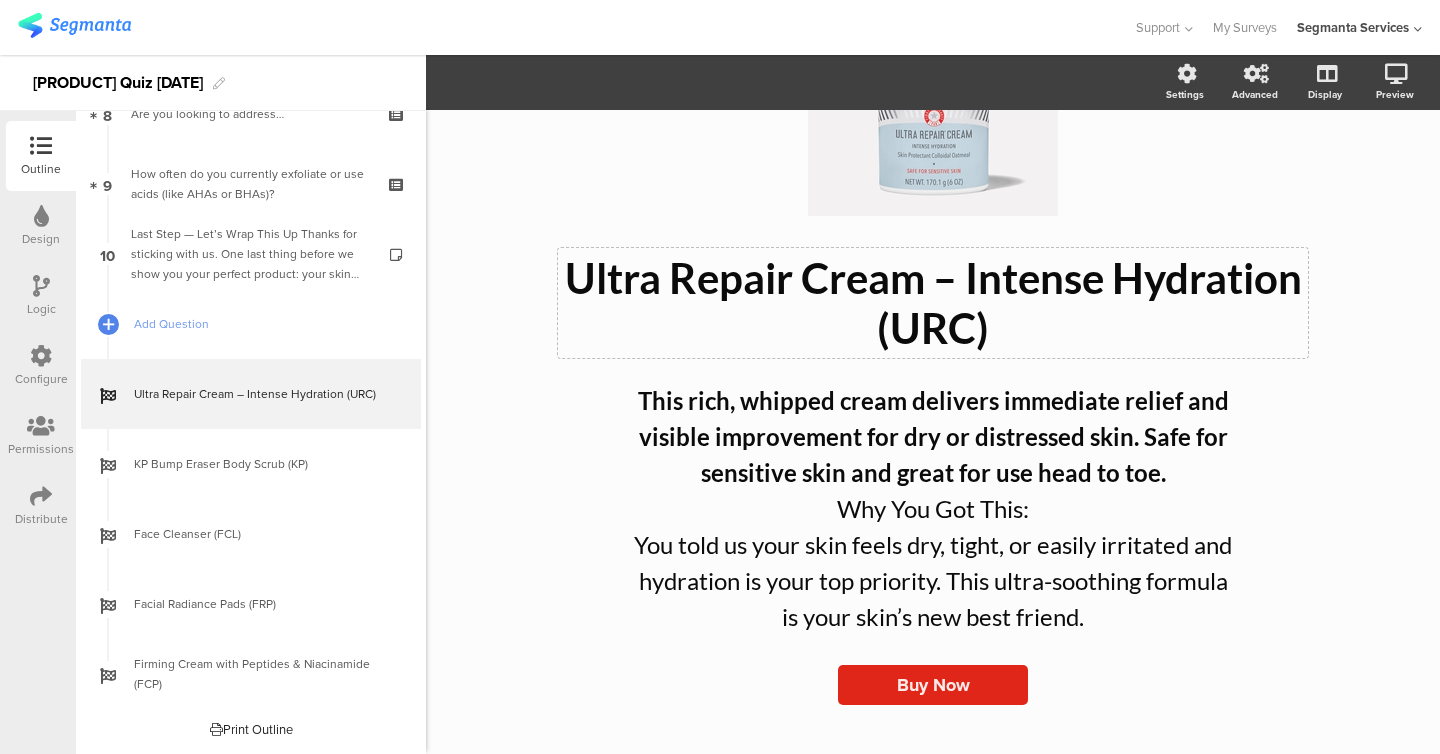 scroll, scrollTop: 196, scrollLeft: 0, axis: vertical 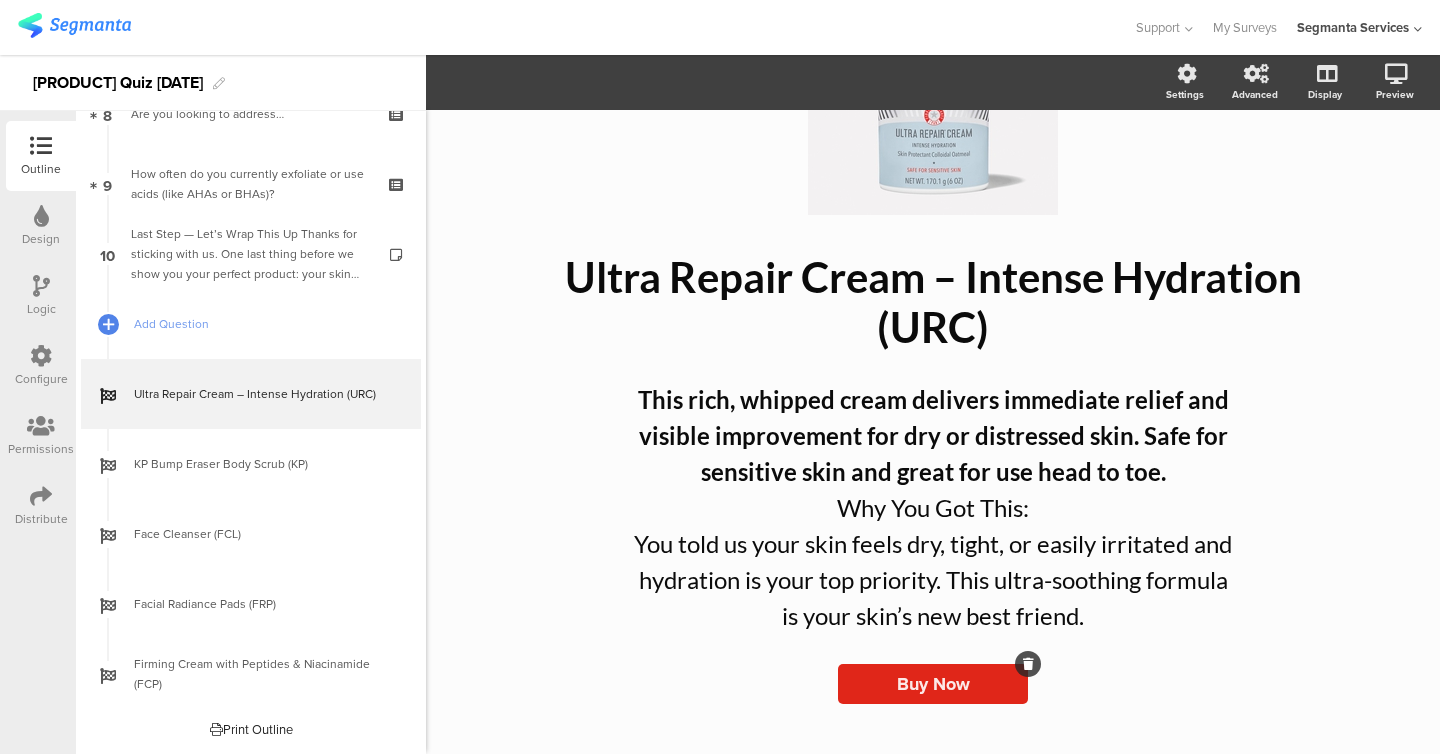 click on "Buy Now" at bounding box center (933, 684) 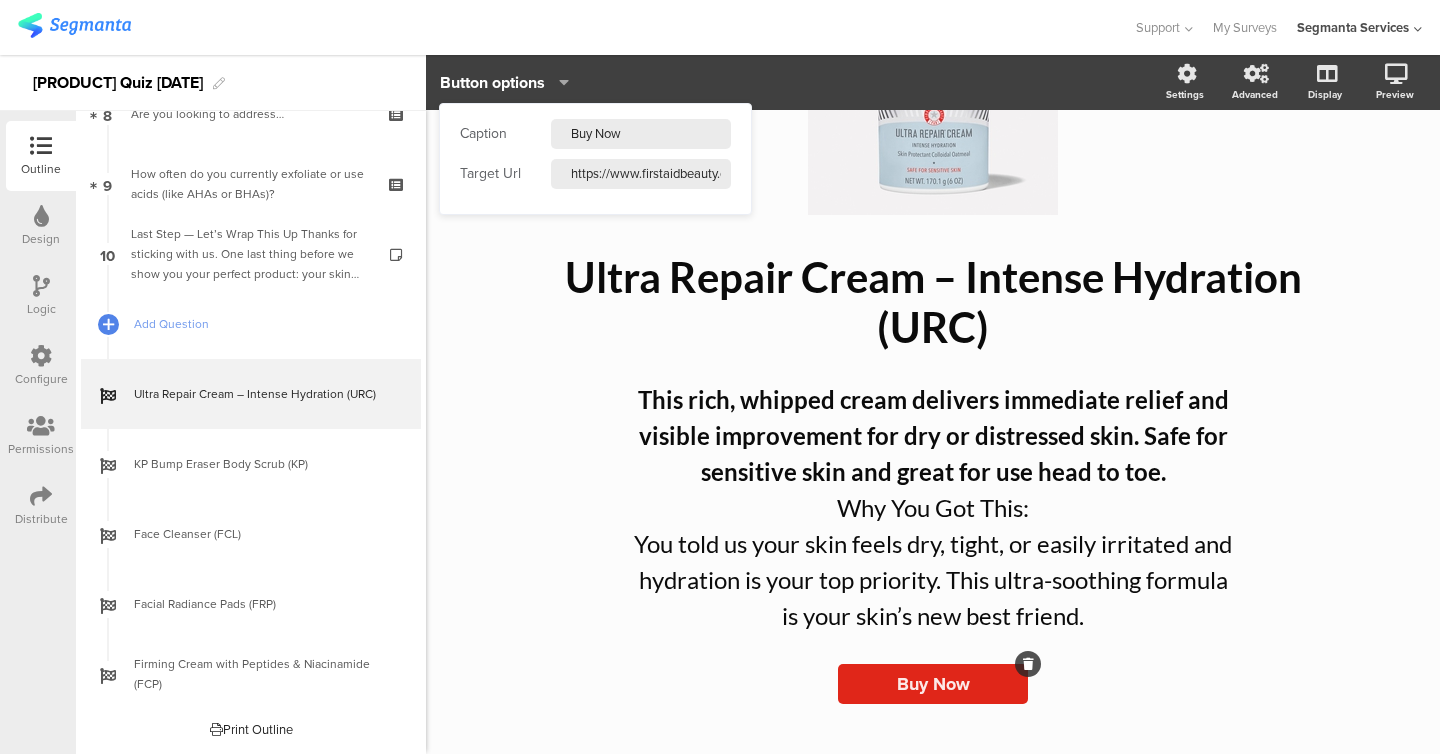 click on "https://www.firstaidbeauty.com/products/ultra-repair-cream-intense-hydration" at bounding box center [641, 134] 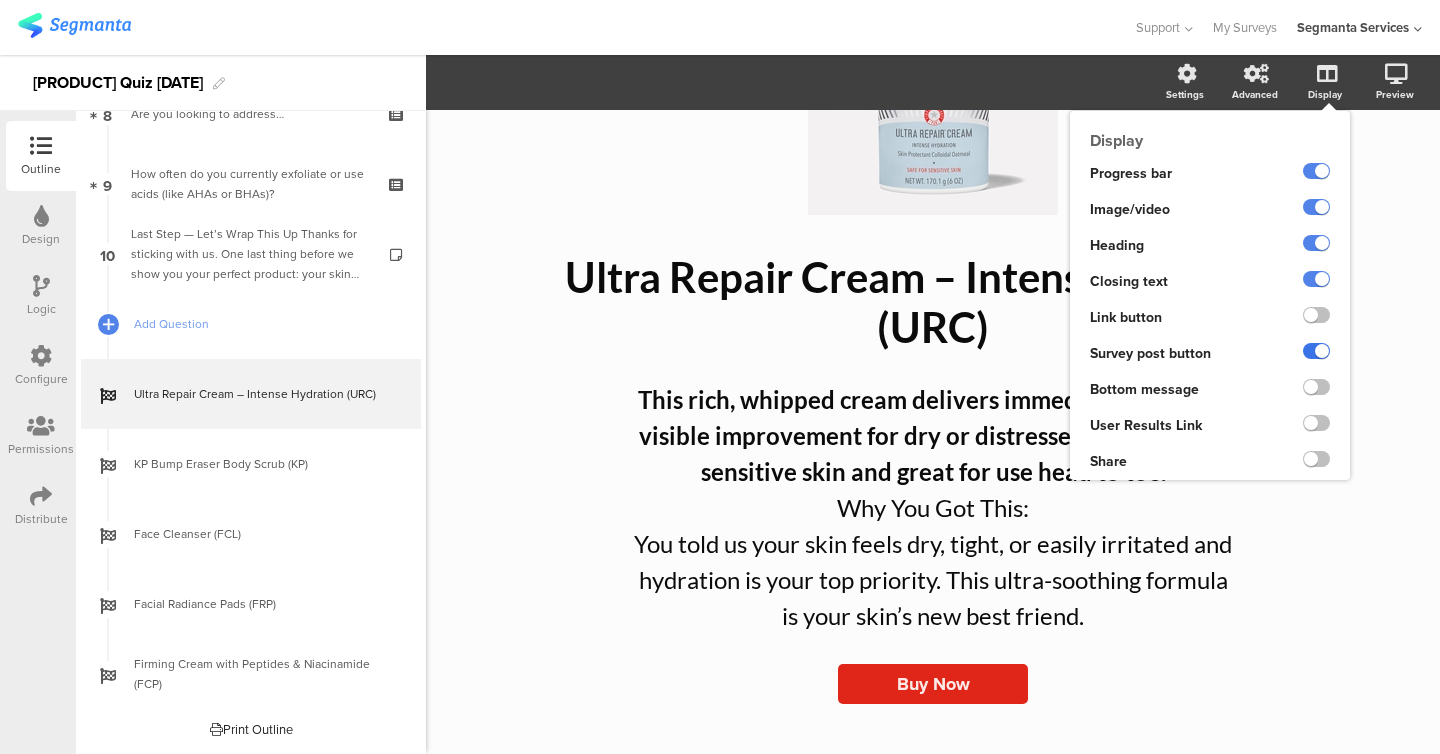click at bounding box center [1316, 351] 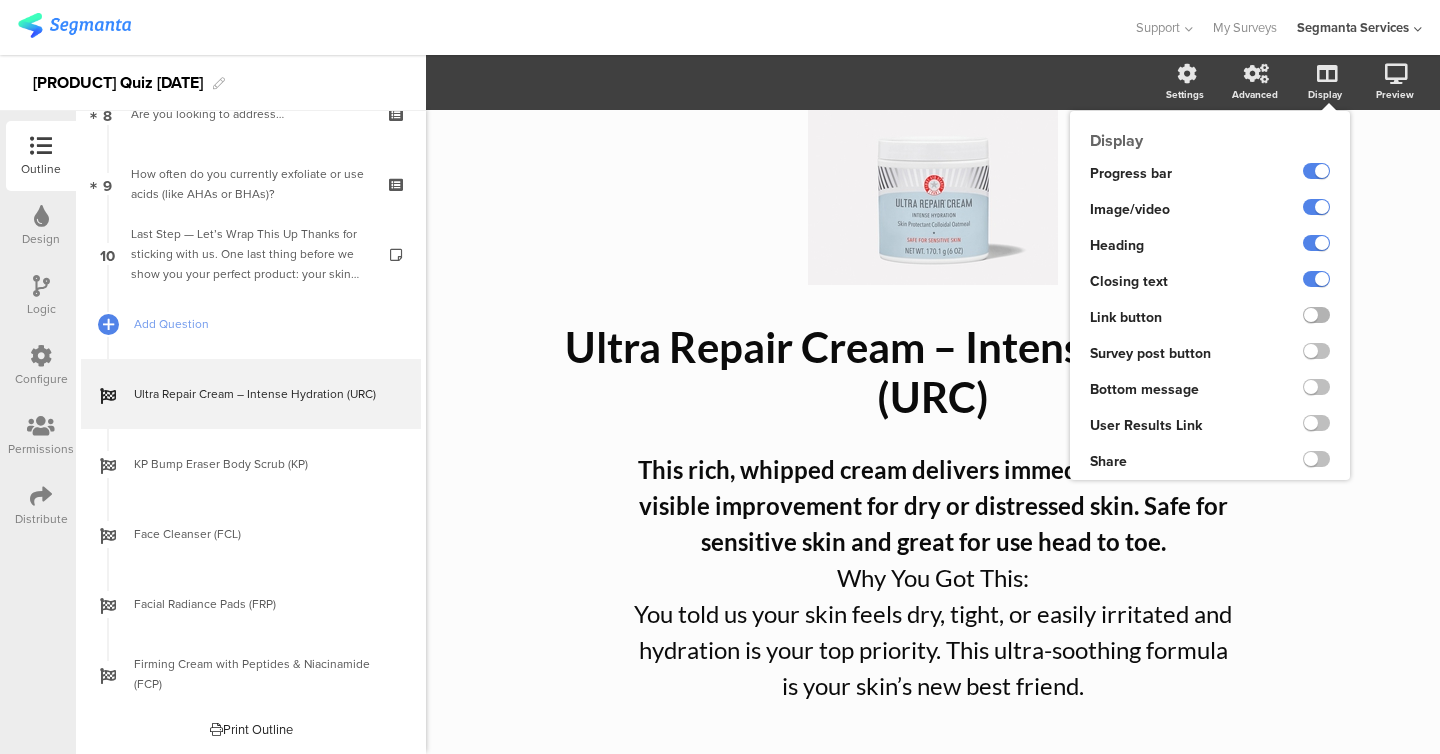 click at bounding box center (1316, 315) 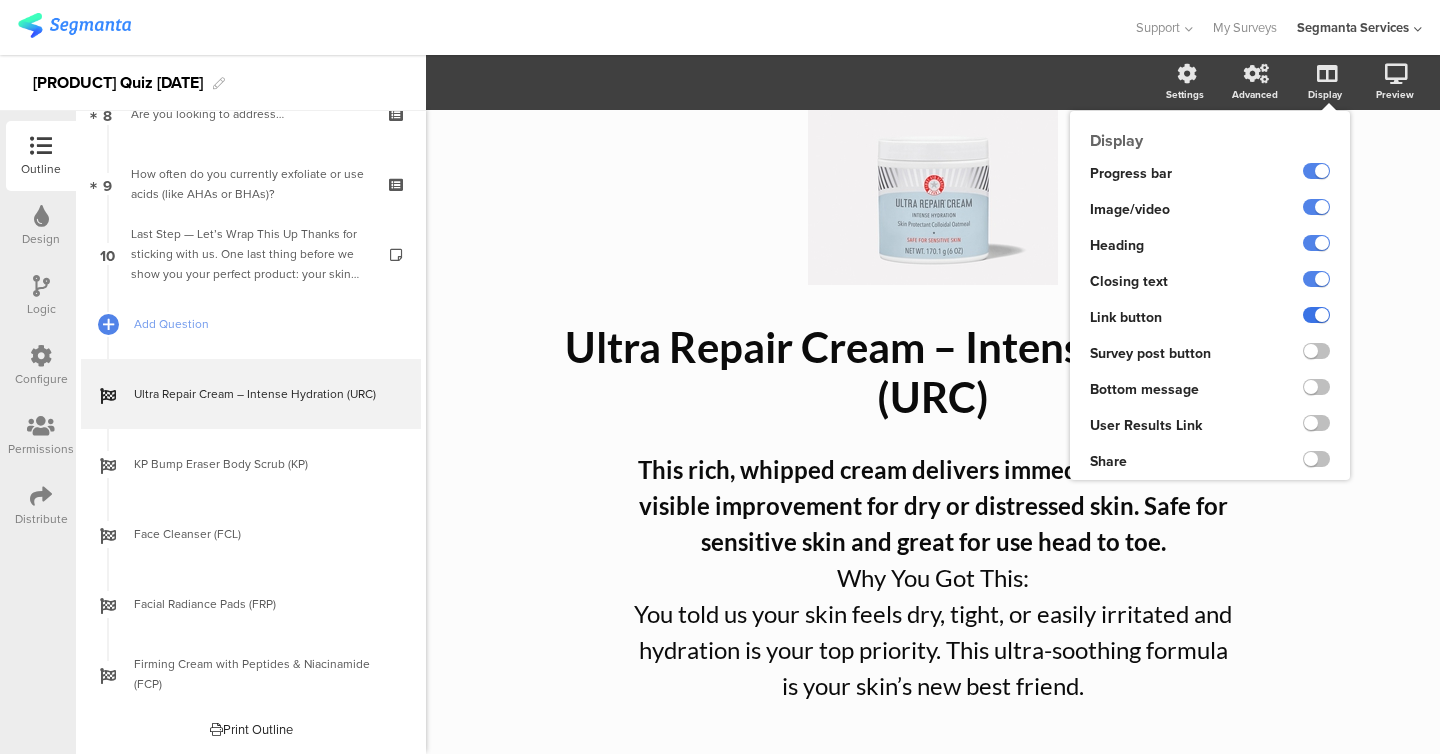 scroll, scrollTop: 196, scrollLeft: 0, axis: vertical 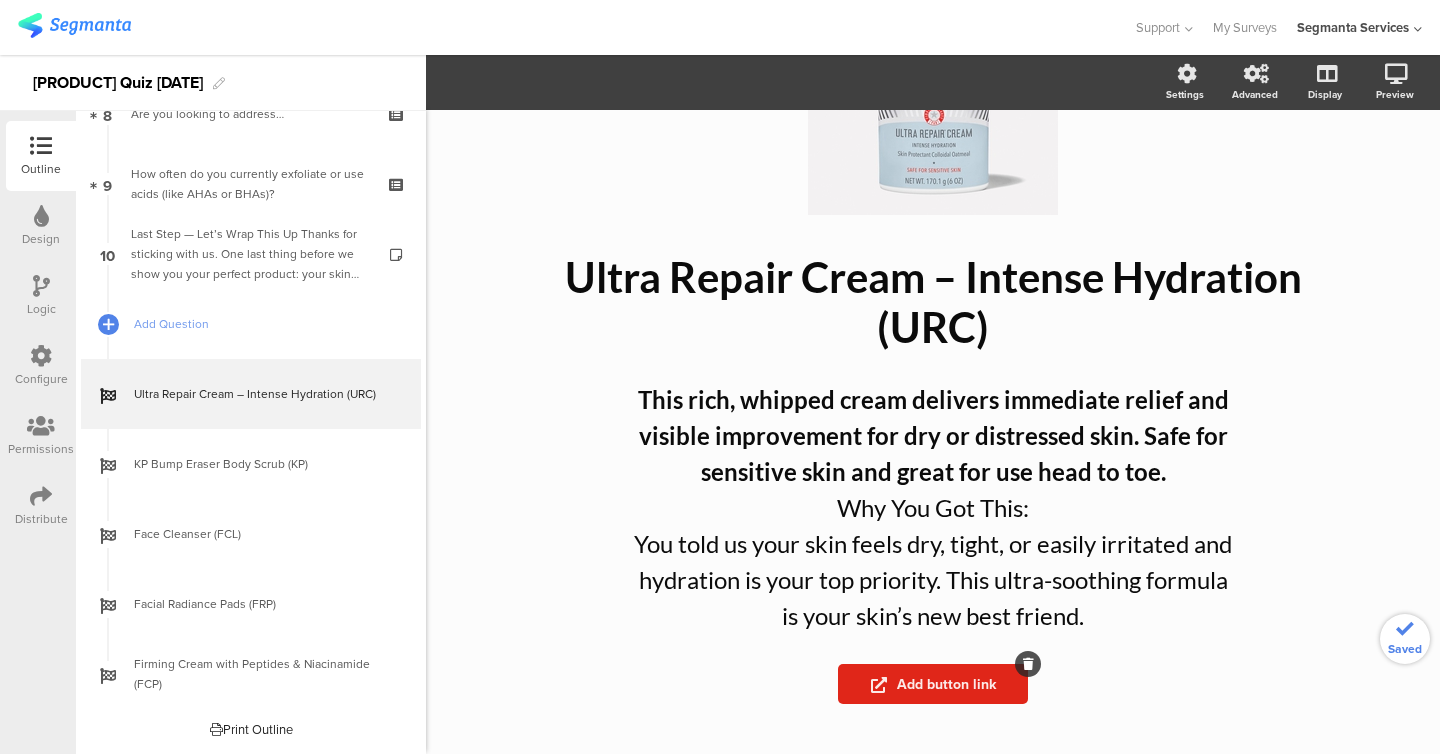click on "Add button link" at bounding box center (933, 684) 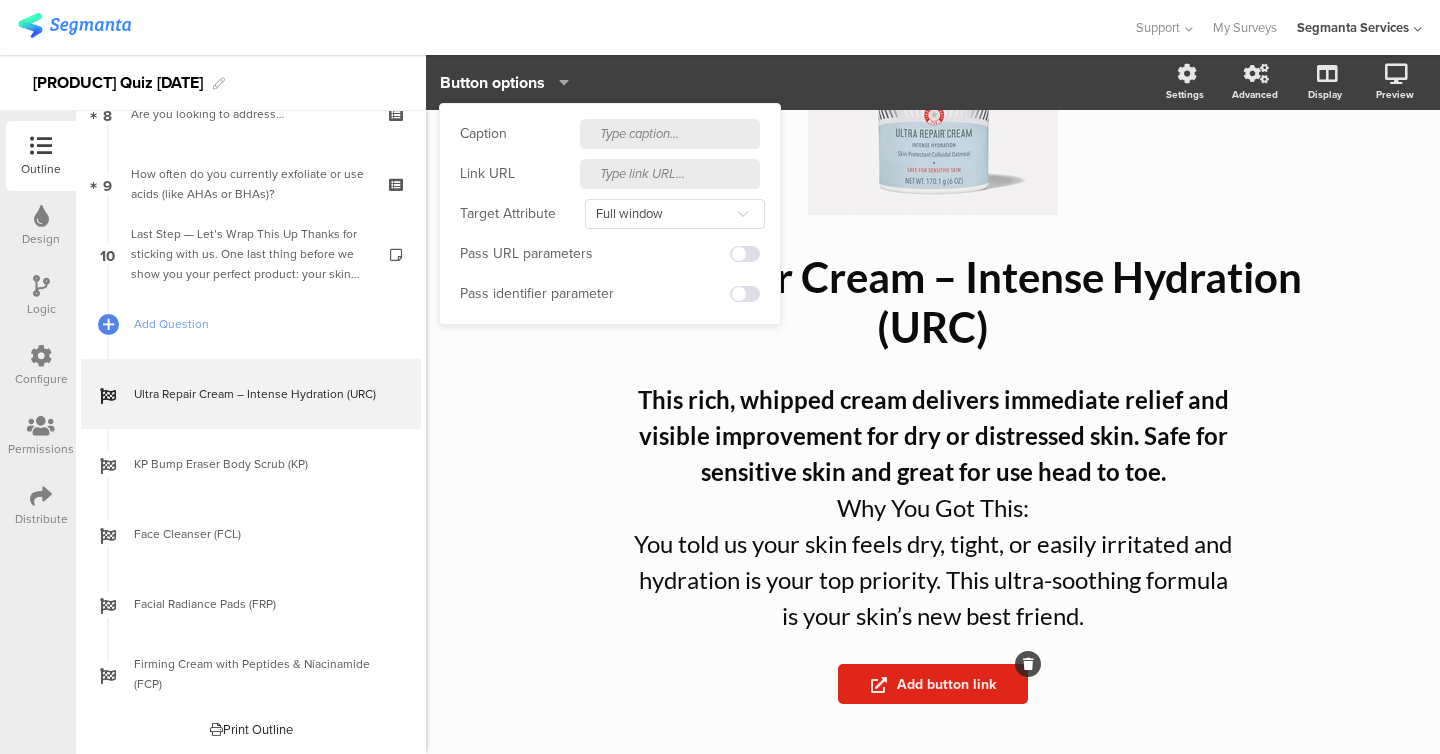 click at bounding box center [670, 134] 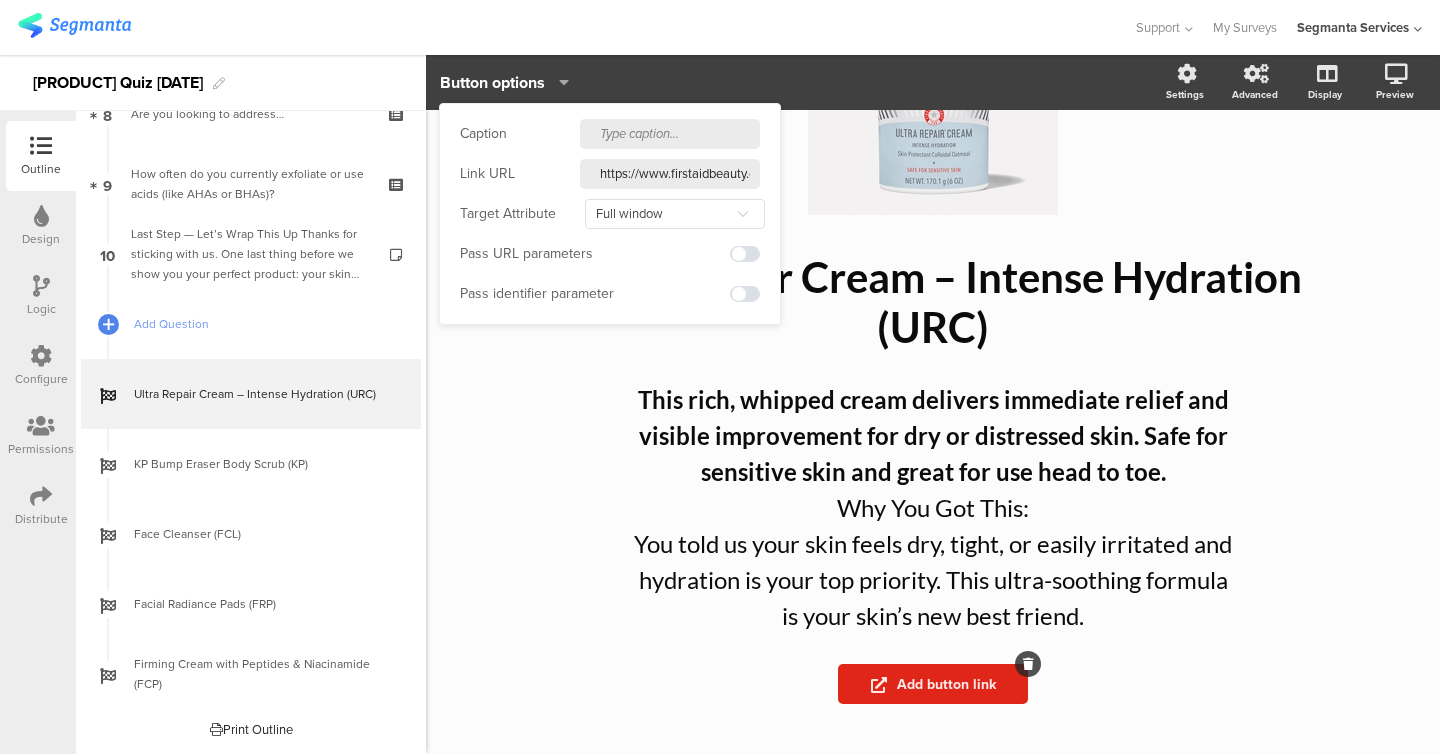 scroll, scrollTop: 0, scrollLeft: 285, axis: horizontal 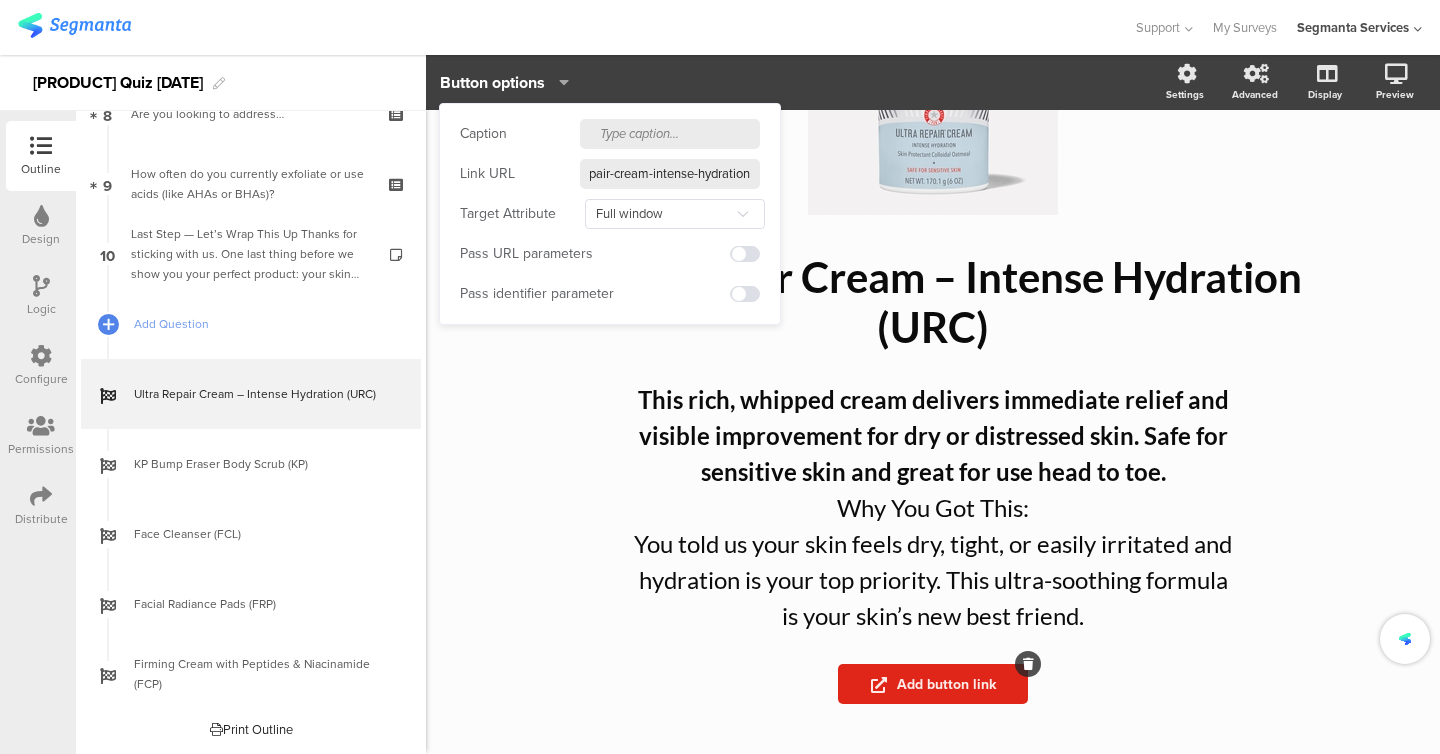 type on "https://www.firstaidbeauty.com/products/ultra-repair-cream-intense-hydration" 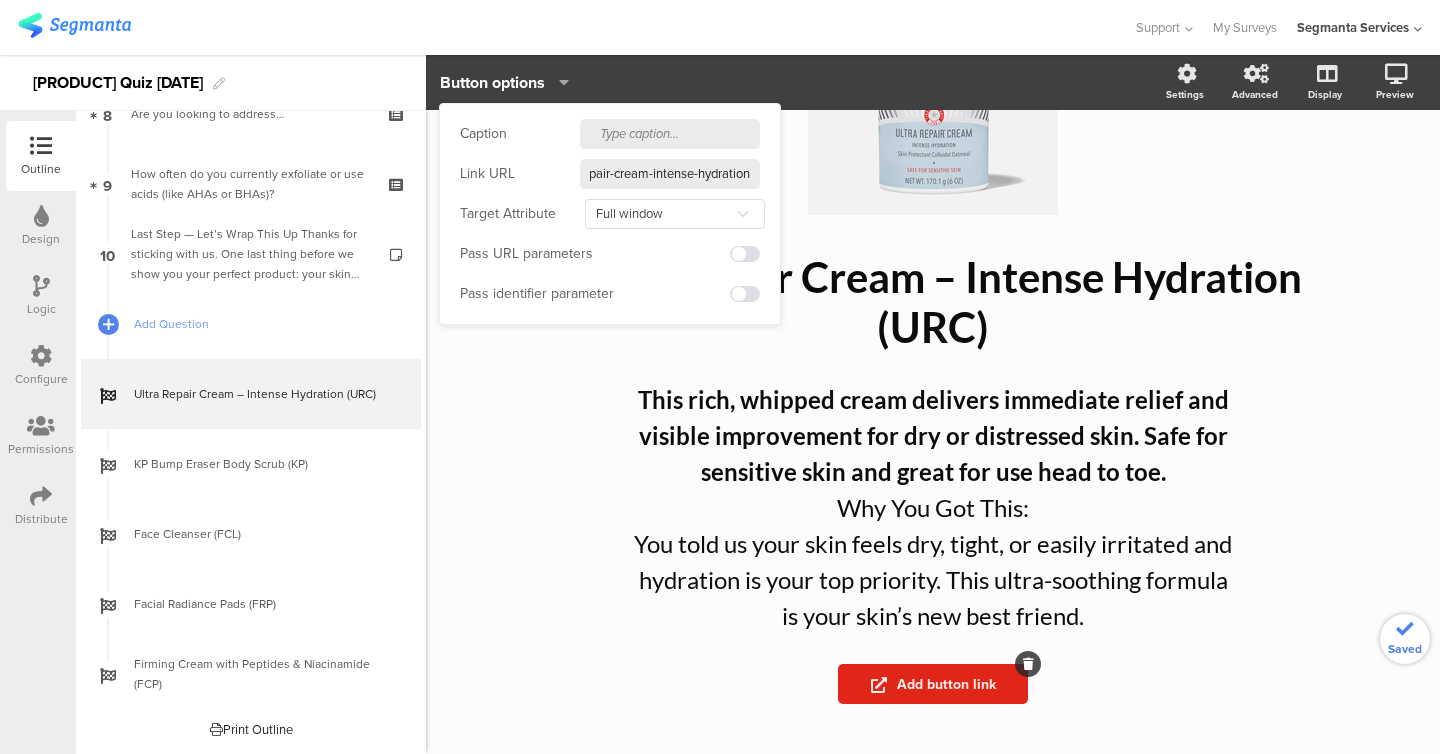 click on "Caption      Link URL    https://www.firstaidbeauty.com/products/ultra-repair-cream-intense-hydration   Target Attribute   Full window New tab Same frame Parent frame Full window Pass URL parameters   Pass identifier parameter" at bounding box center (610, 214) 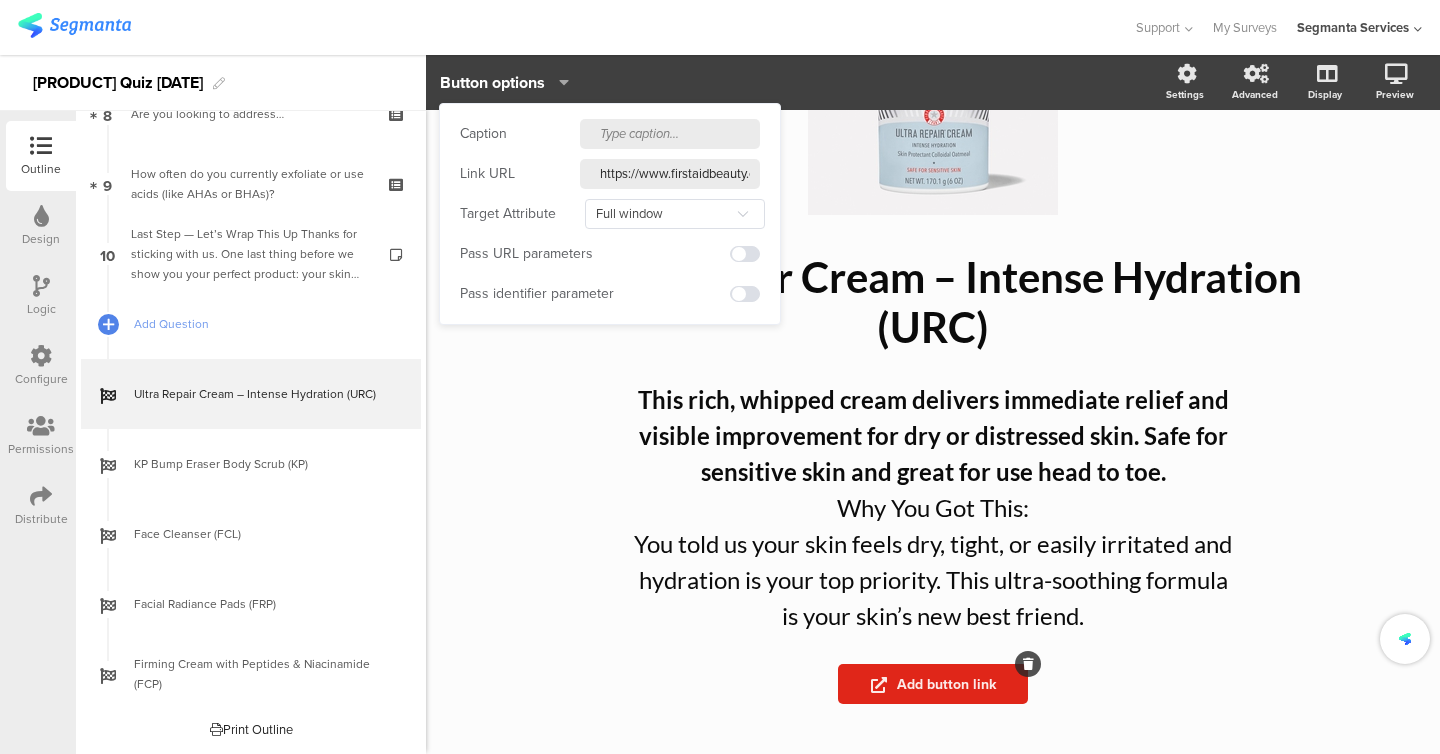 click at bounding box center [670, 134] 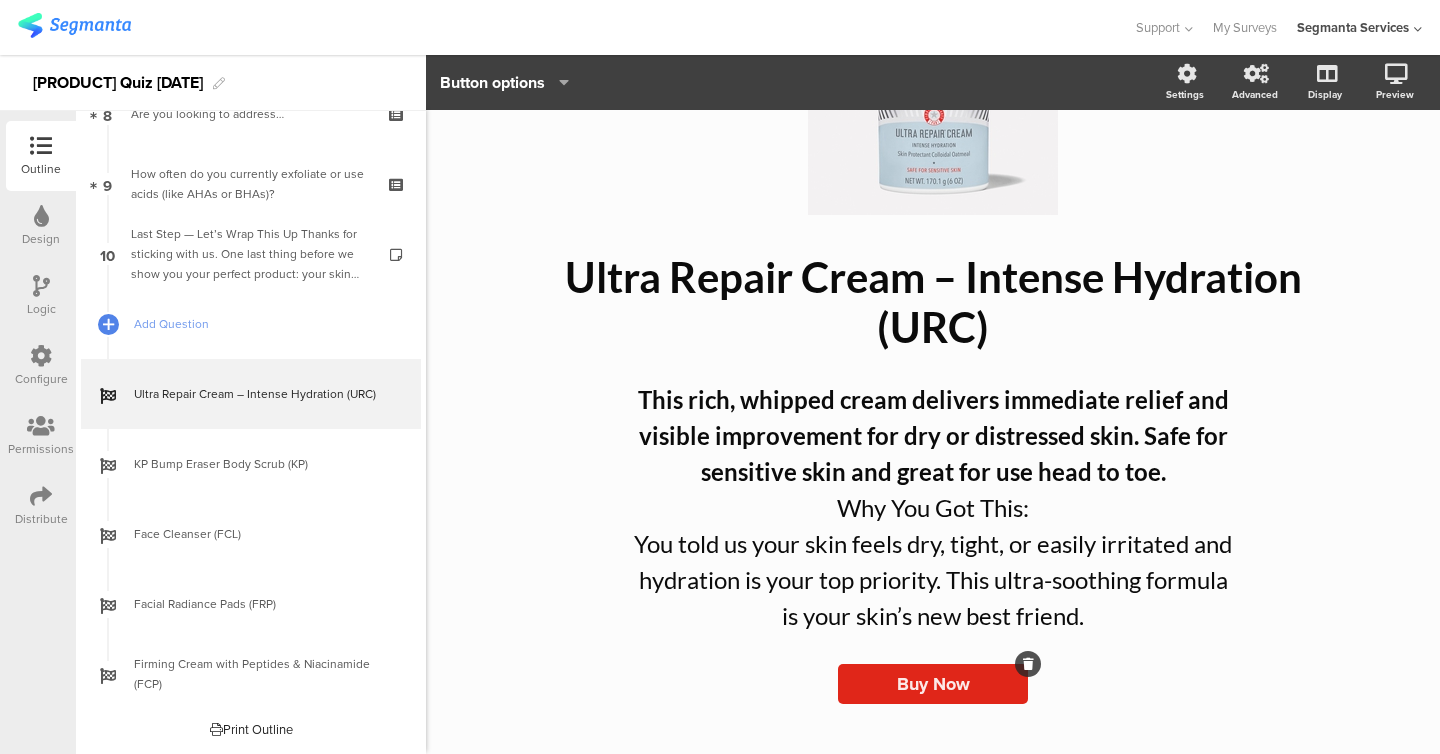 click on "/
Ultra Repair Cream – Intense Hydration (URC)
Ultra Repair Cream – Intense Hydration (URC)
This rich, whipped cream delivers immediate relief and visible improvement for dry or distressed skin. Safe for sensitive skin and great for use head to toe. Why You Got This: You told us your skin feels dry, tight, or easily irritated and hydration is your top priority. This ultra-soothing formula is your skin’s new best friend.
This rich, whipped cream delivers immediate relief and visible improvement for dry or distressed skin. Safe for sensitive skin and great for use head to toe. Why You Got This: You told us your skin feels dry, tight, or easily irritated and hydration is your top priority. This ultra-soothing formula is your skin’s new best friend.
Buy Now" at bounding box center (933, 334) 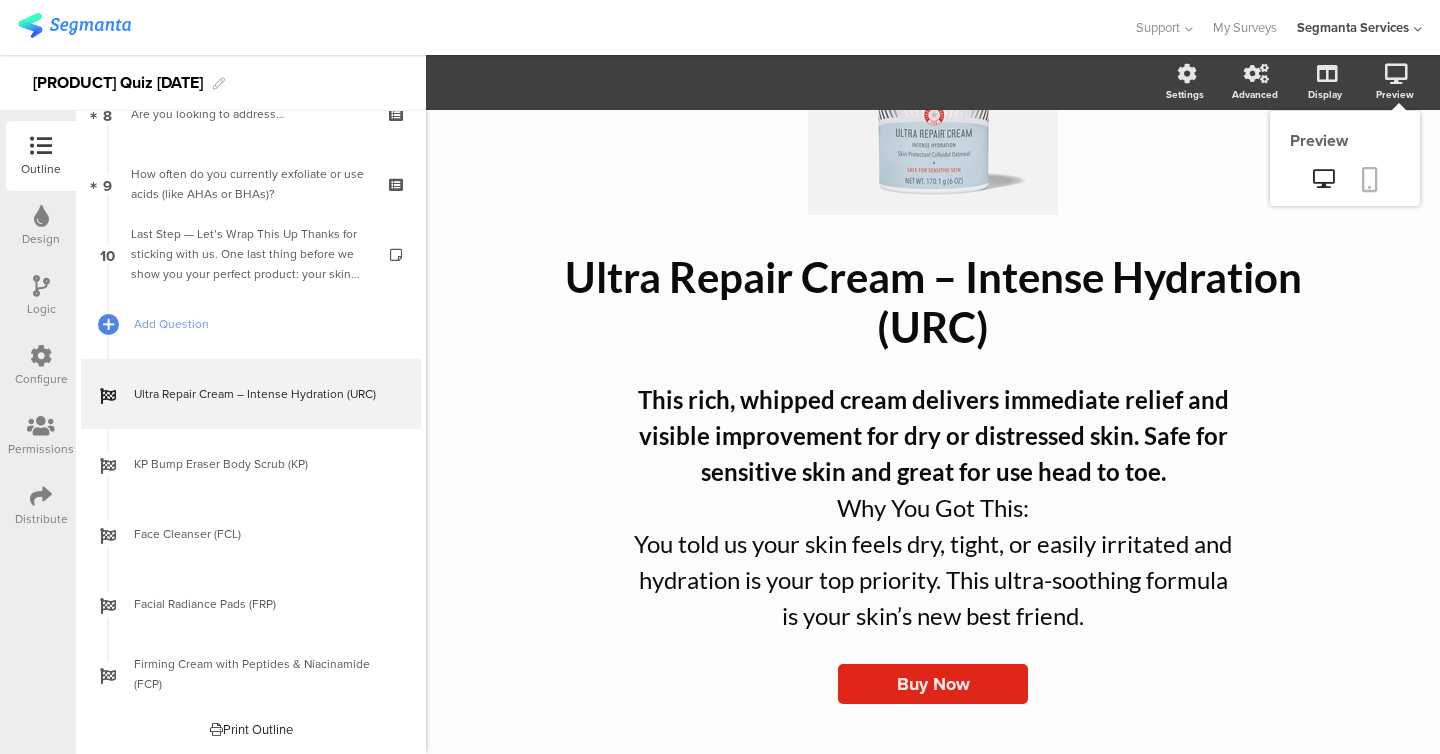 click at bounding box center [1370, 179] 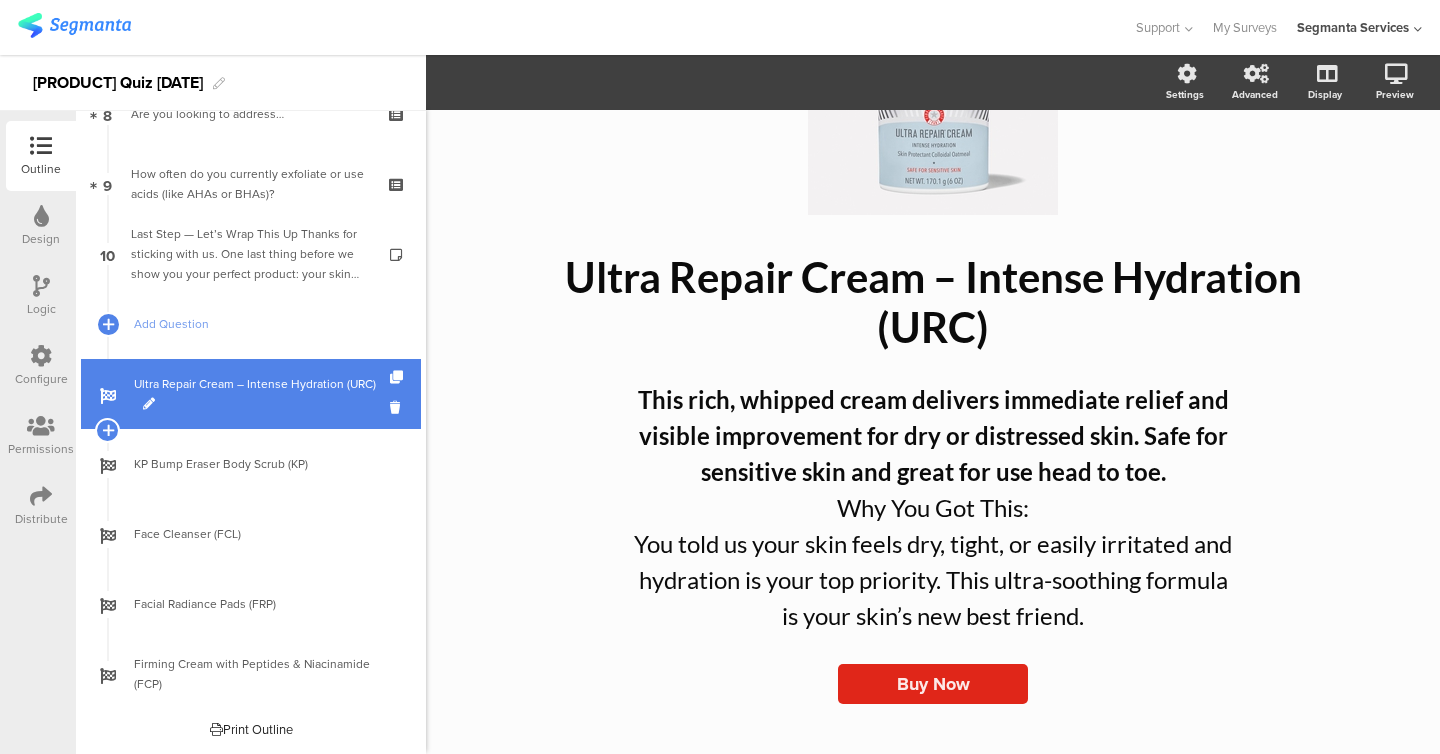 click on "Ultra Repair Cream – Intense Hydration (URC)" at bounding box center [251, 394] 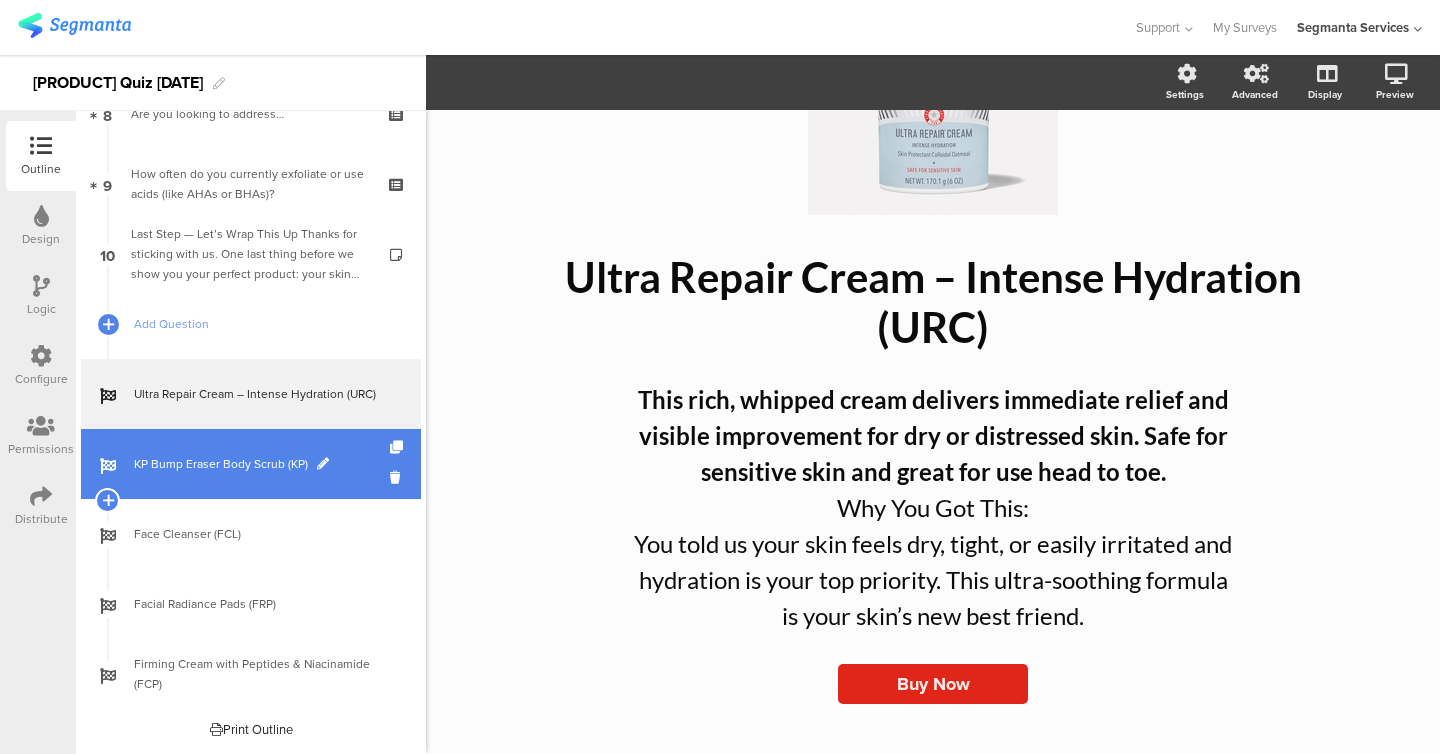 click on "KP Bump Eraser Body Scrub (KP)" at bounding box center [251, 464] 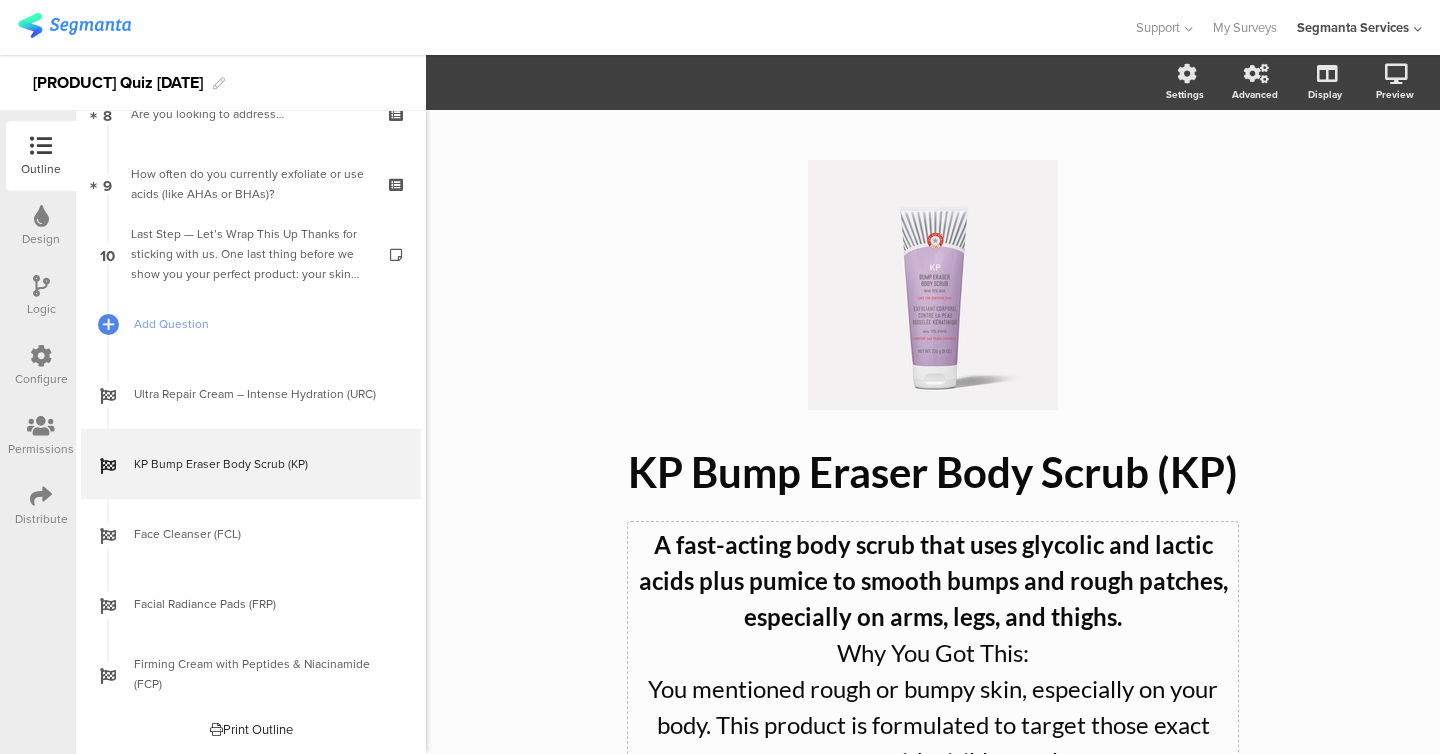 scroll, scrollTop: 145, scrollLeft: 0, axis: vertical 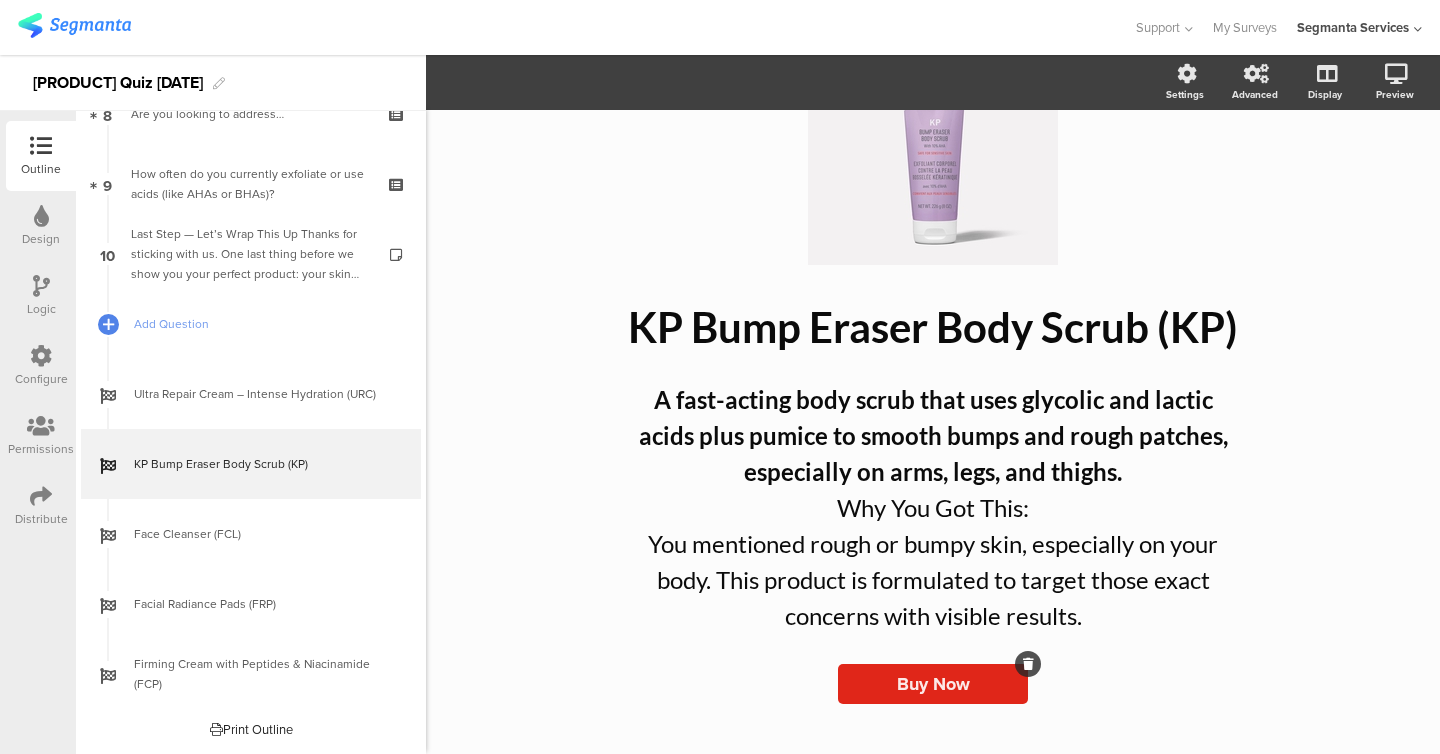 click on "Buy Now" at bounding box center (933, 684) 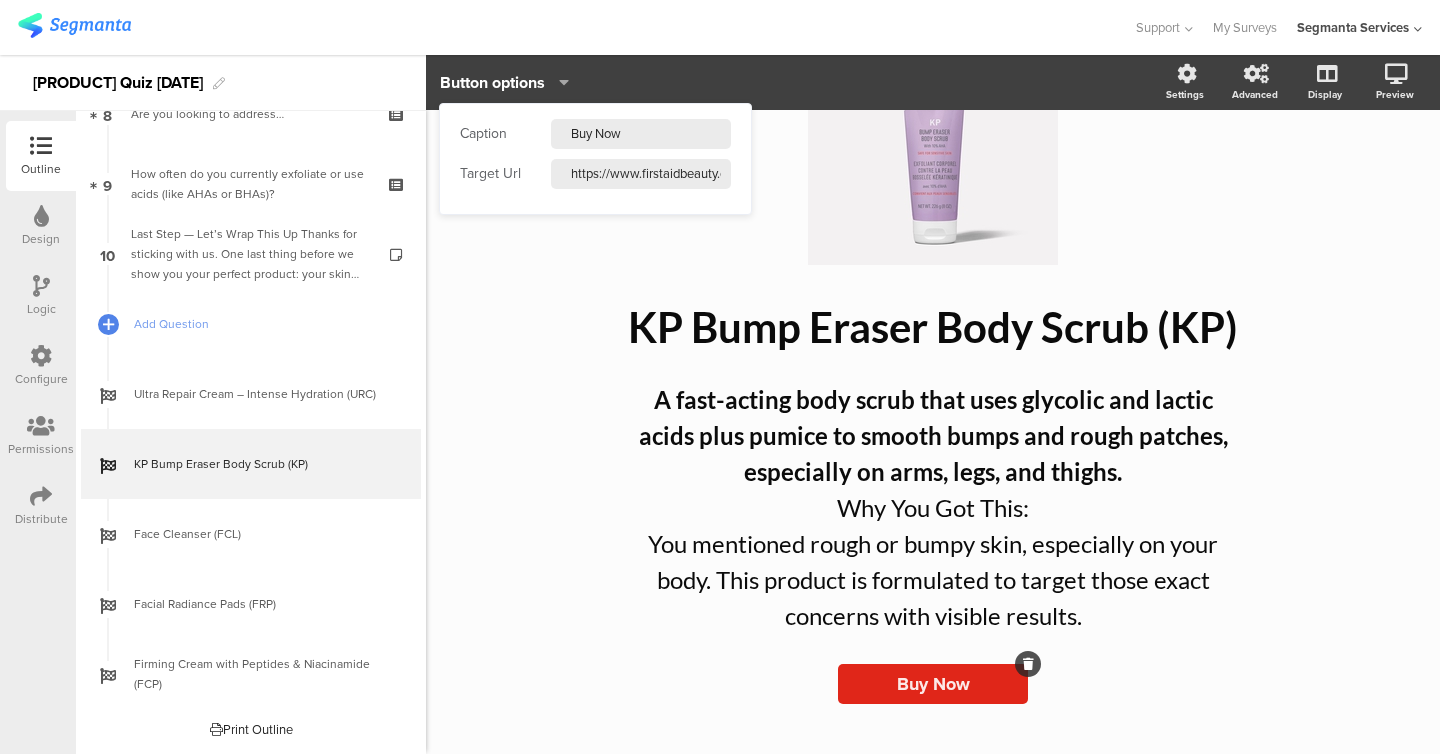 click on "https://www.firstaidbeauty.com/products/kp-bump-eraser-body-scrub-aha" at bounding box center (641, 134) 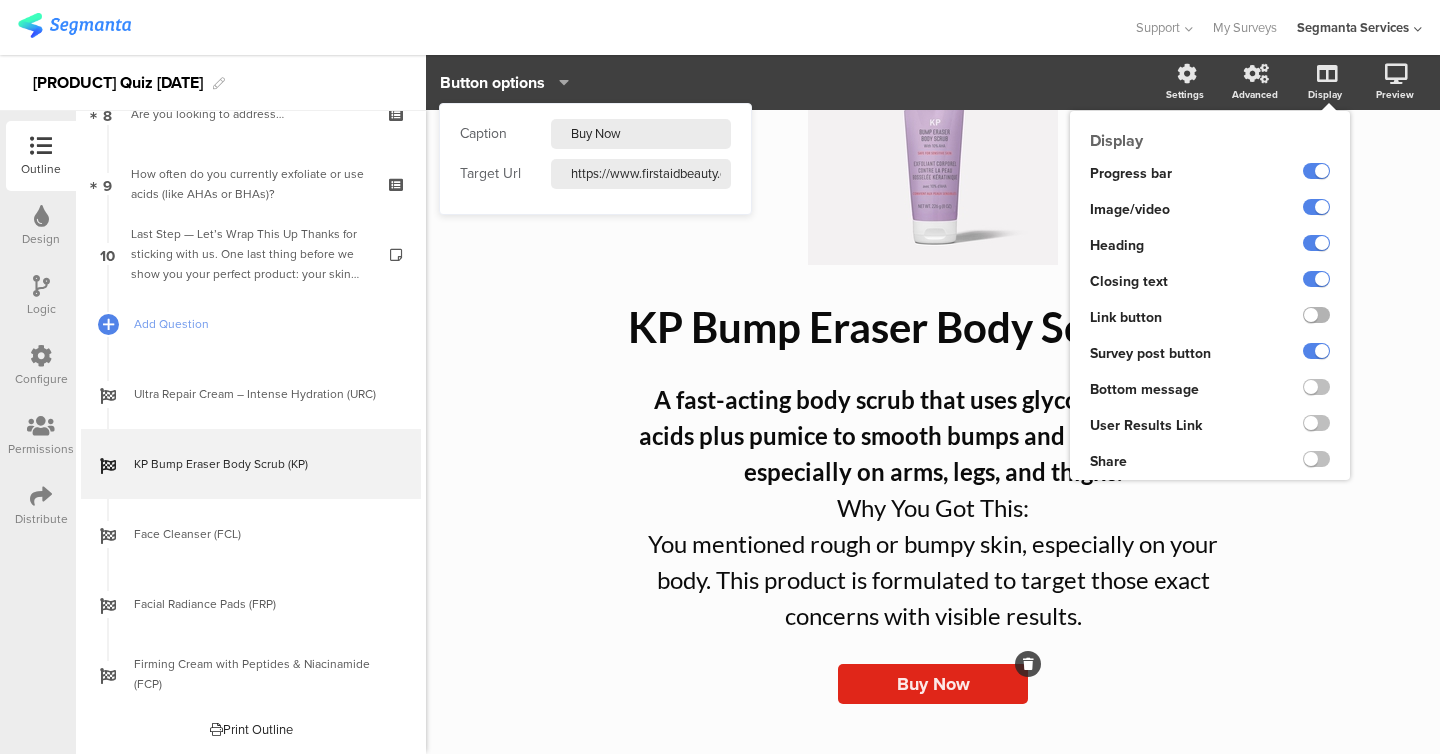 click at bounding box center (1316, 315) 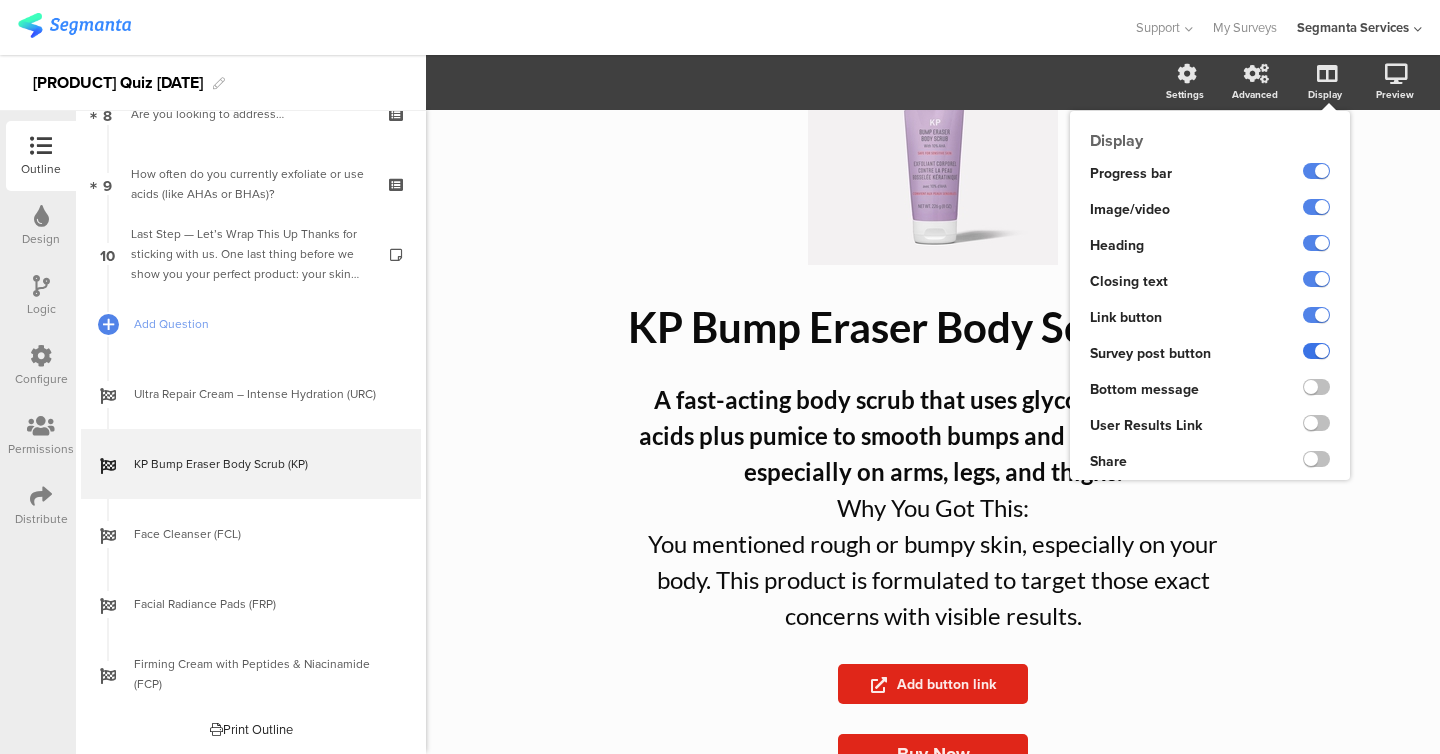 click at bounding box center [1316, 351] 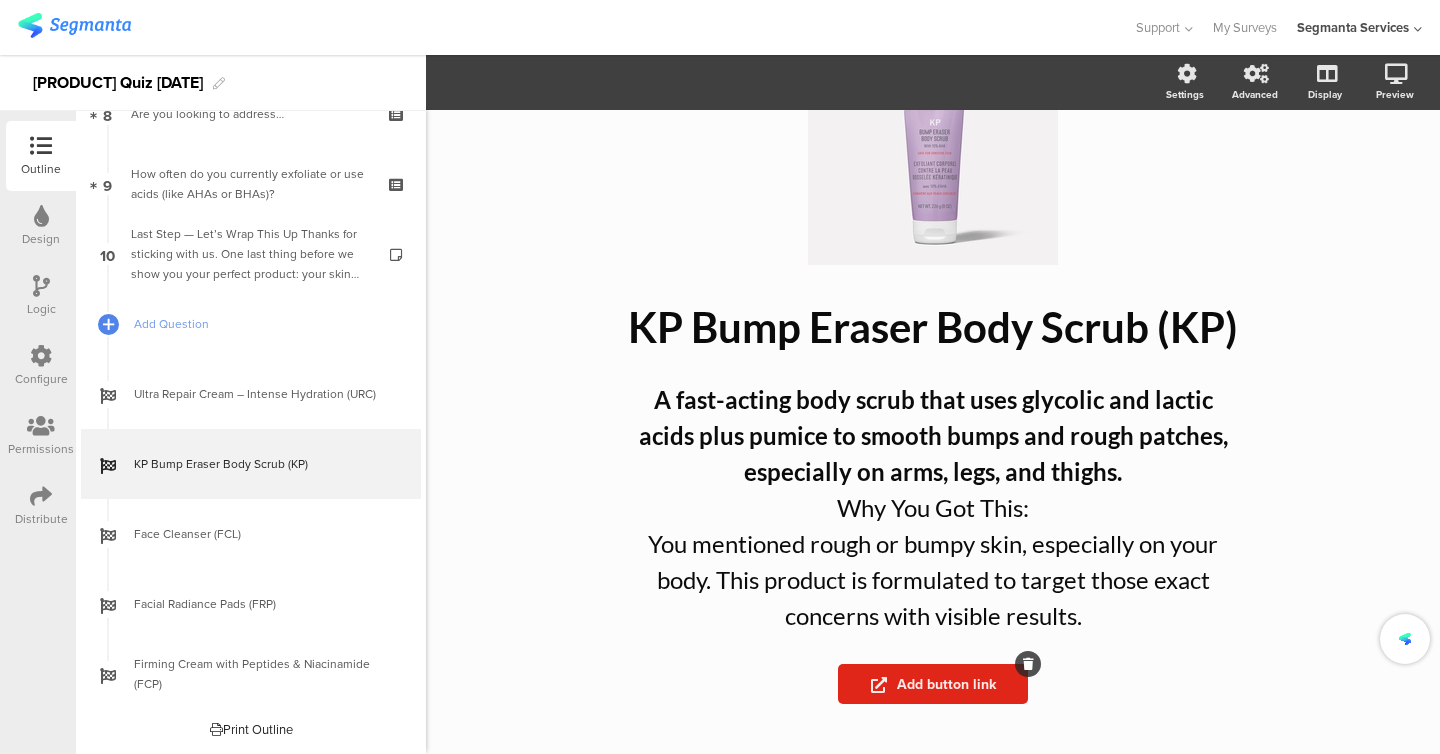 click on "Add button link" at bounding box center (933, 684) 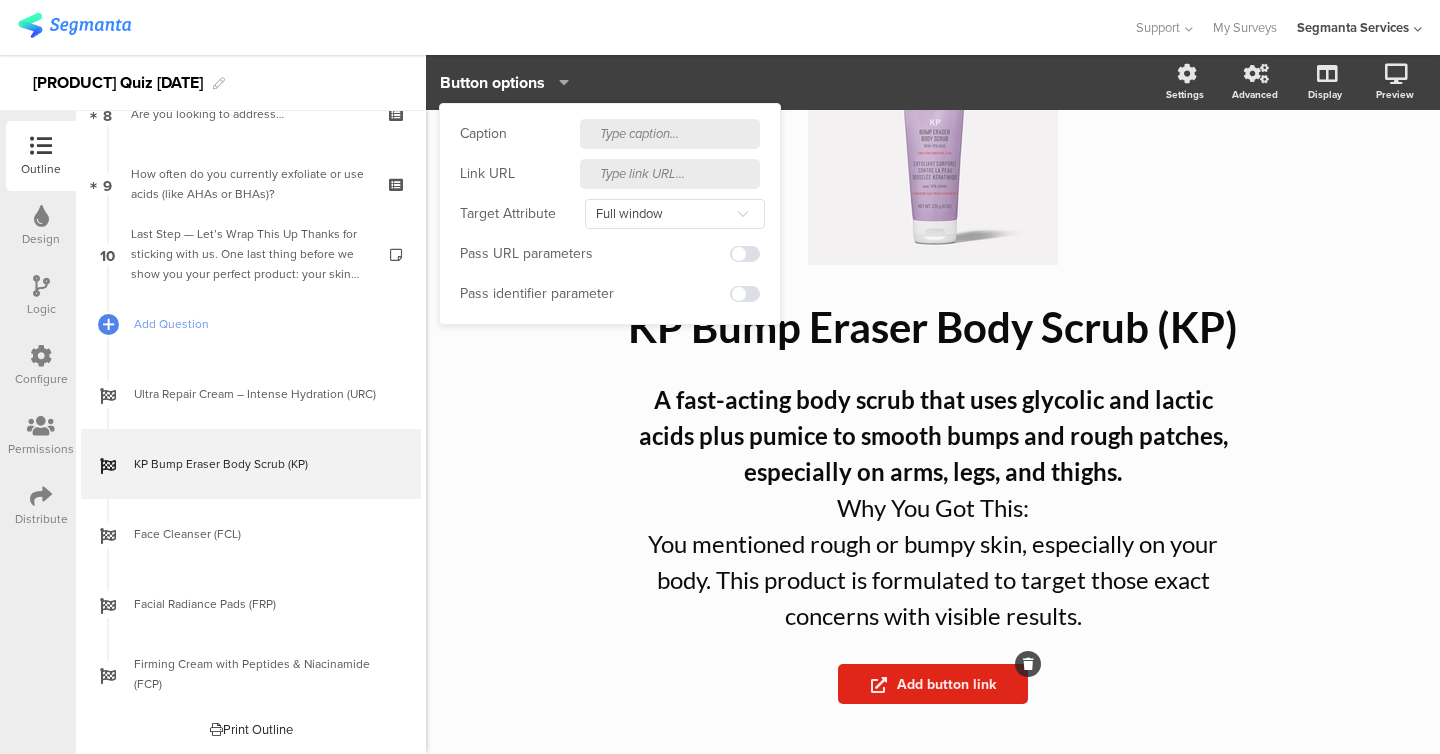 click at bounding box center [670, 134] 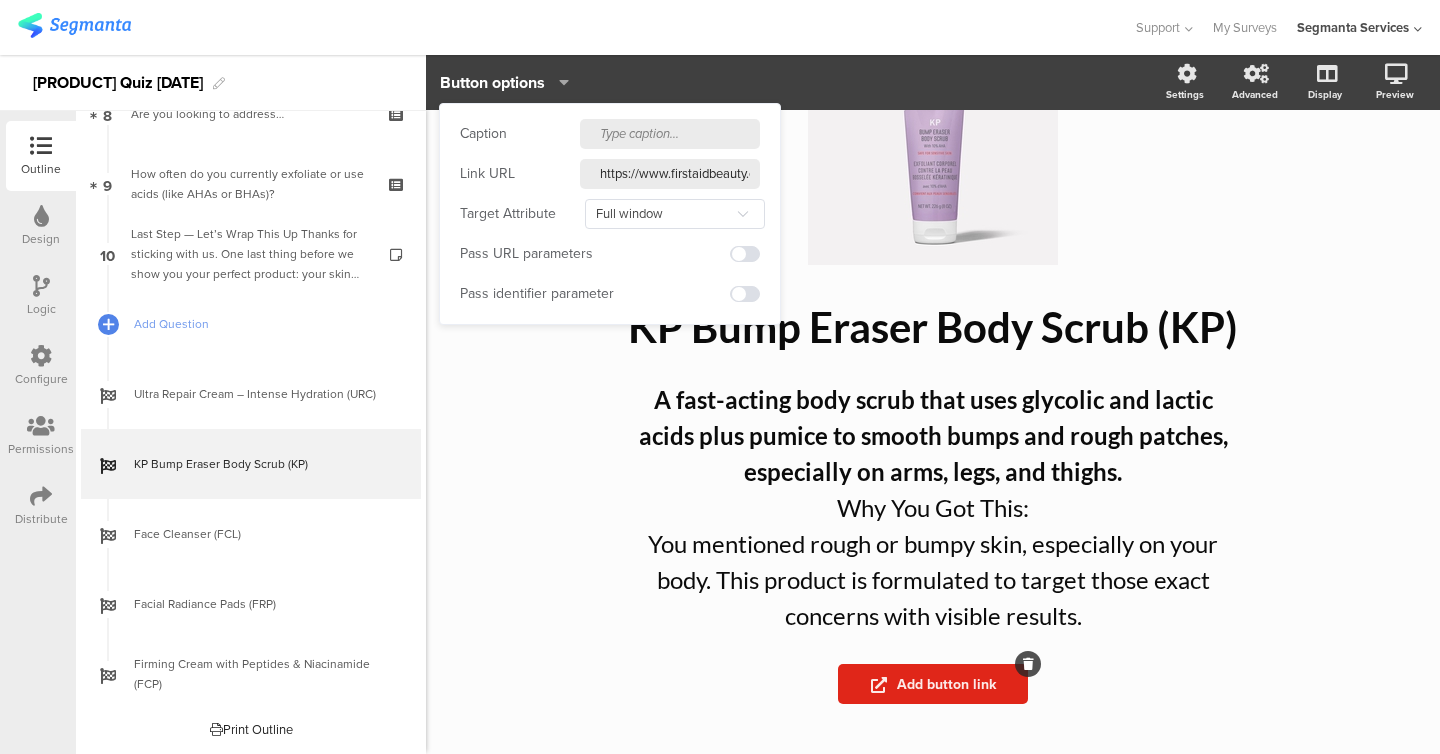 scroll, scrollTop: 0, scrollLeft: 264, axis: horizontal 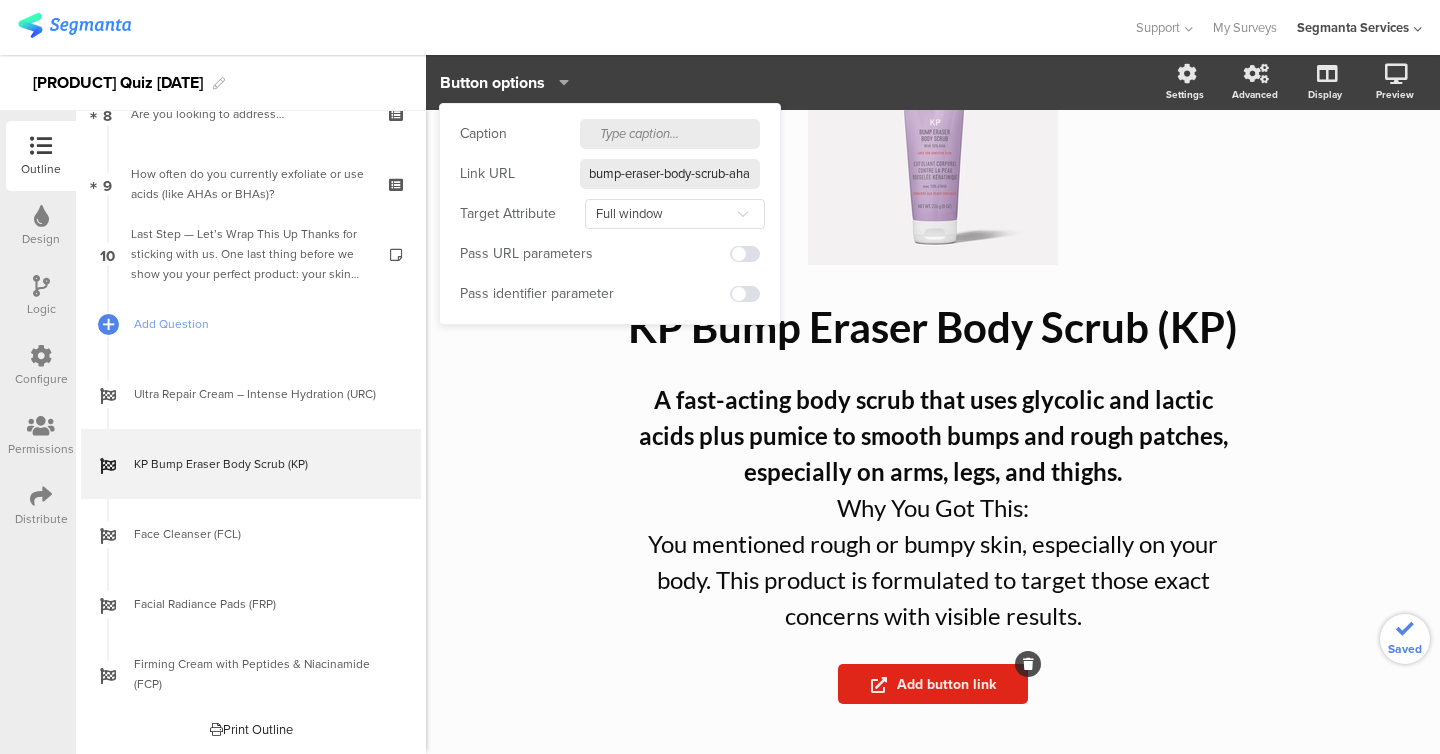 type on "https://www.firstaidbeauty.com/products/kp-bump-eraser-body-scrub-aha" 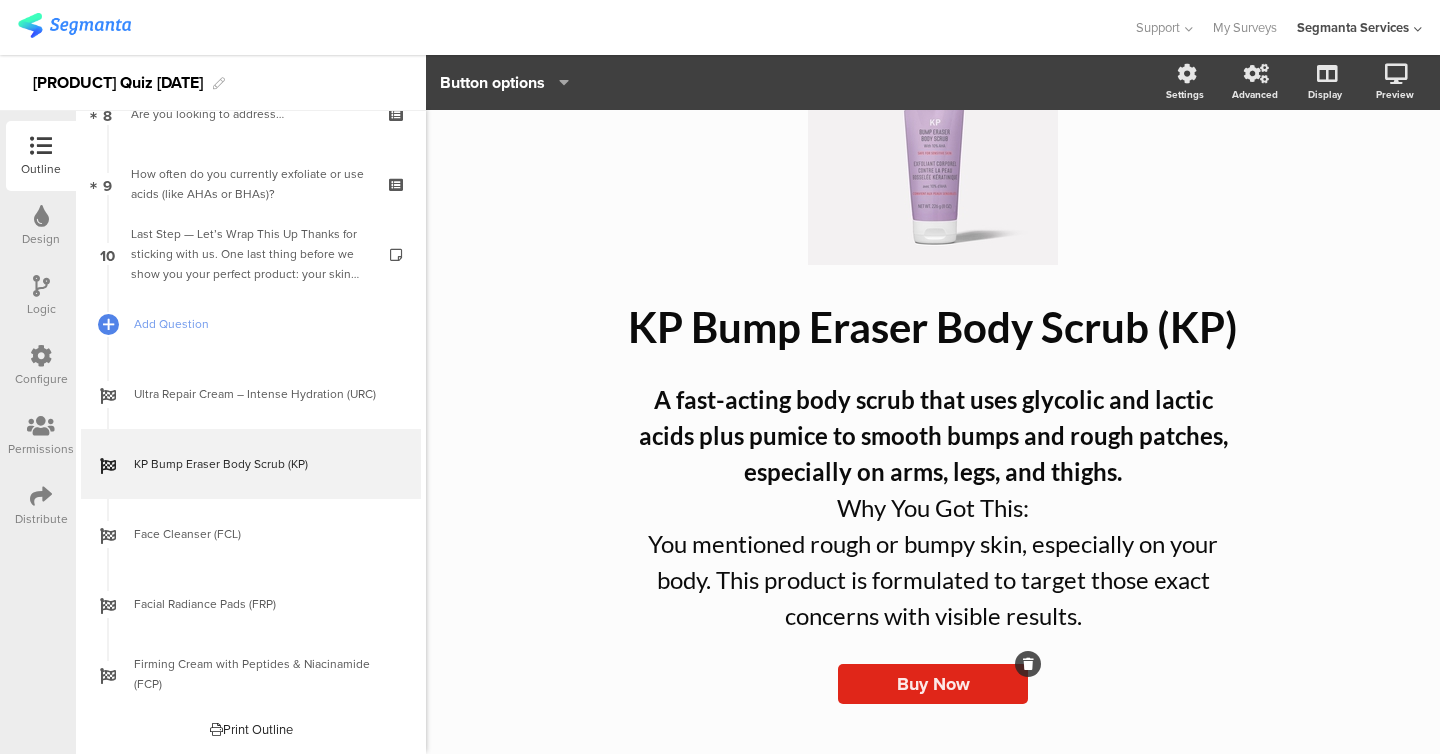 click on "/
KP Bump Eraser Body Scrub (KP)
KP Bump Eraser Body Scrub (KP)
A fast-acting body scrub that uses glycolic and lactic acids plus pumice to smooth bumps and rough patches, especially on arms, legs, and thighs. Why You Got This: You mentioned rough or bumpy skin, especially on your body. This product is formulated to target those exact concerns with visible results.
A fast-acting body scrub that uses glycolic and lactic acids plus pumice to smooth bumps and rough patches, especially on arms, legs, and thighs. Why You Got This: You mentioned rough or bumpy skin, especially on your body. This product is formulated to target those exact concerns with visible results.
Buy Now" at bounding box center [933, 359] 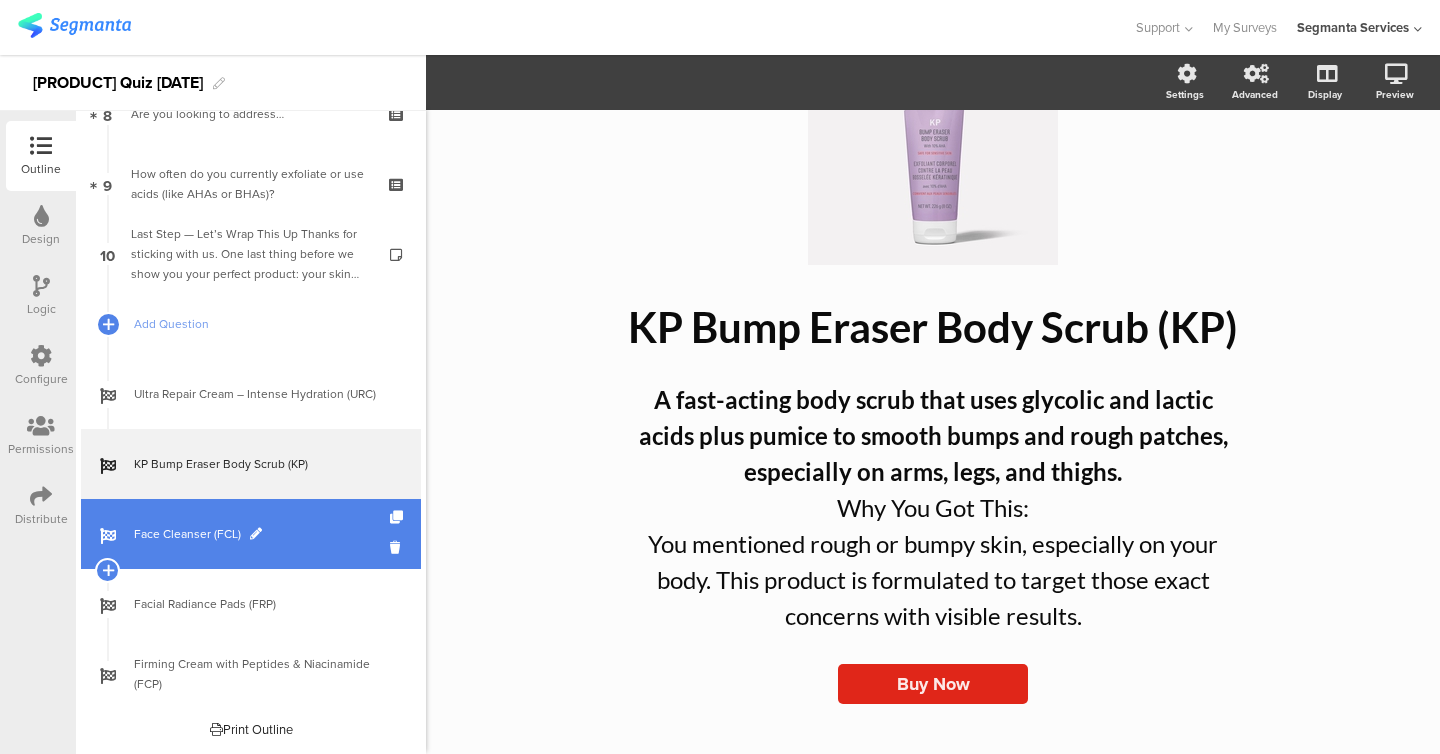 click on "Face Cleanser (FCL)" at bounding box center (251, 534) 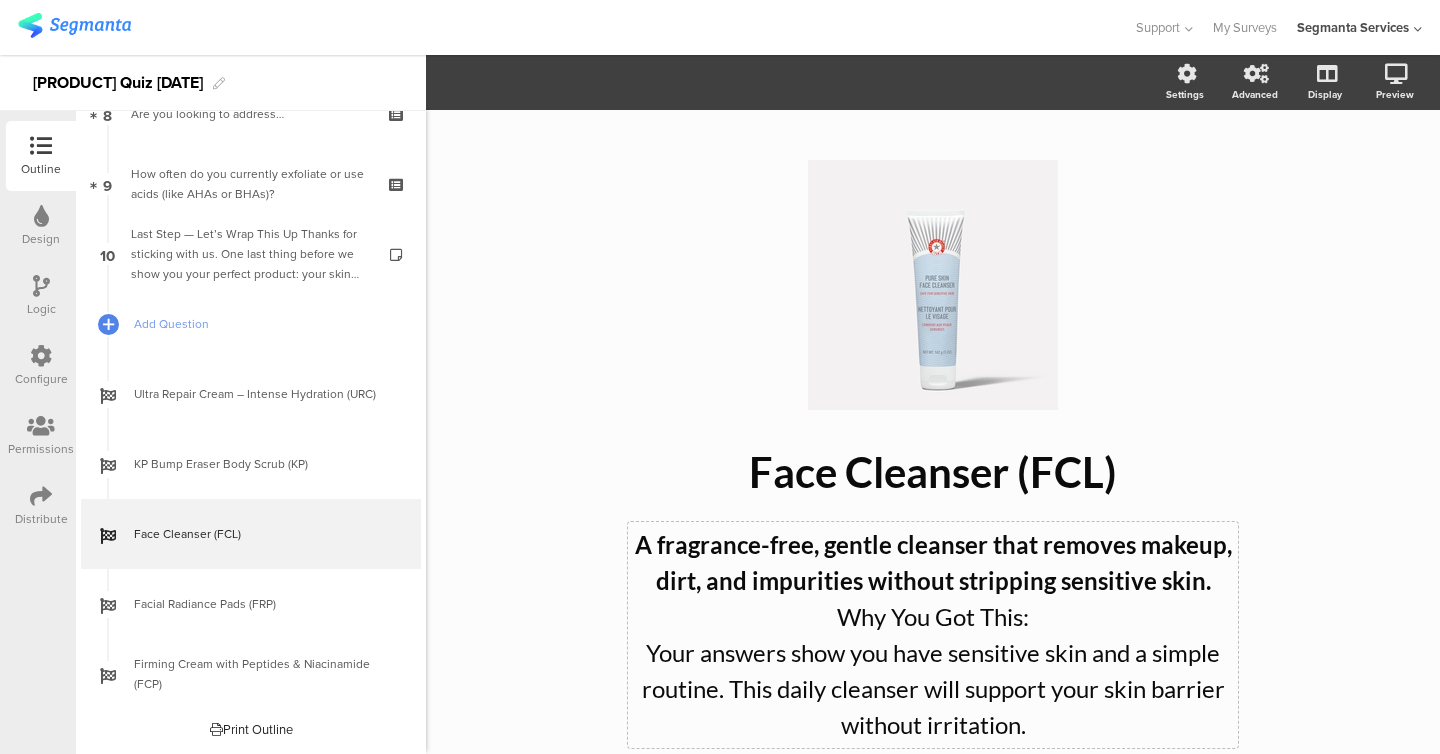 scroll, scrollTop: 109, scrollLeft: 0, axis: vertical 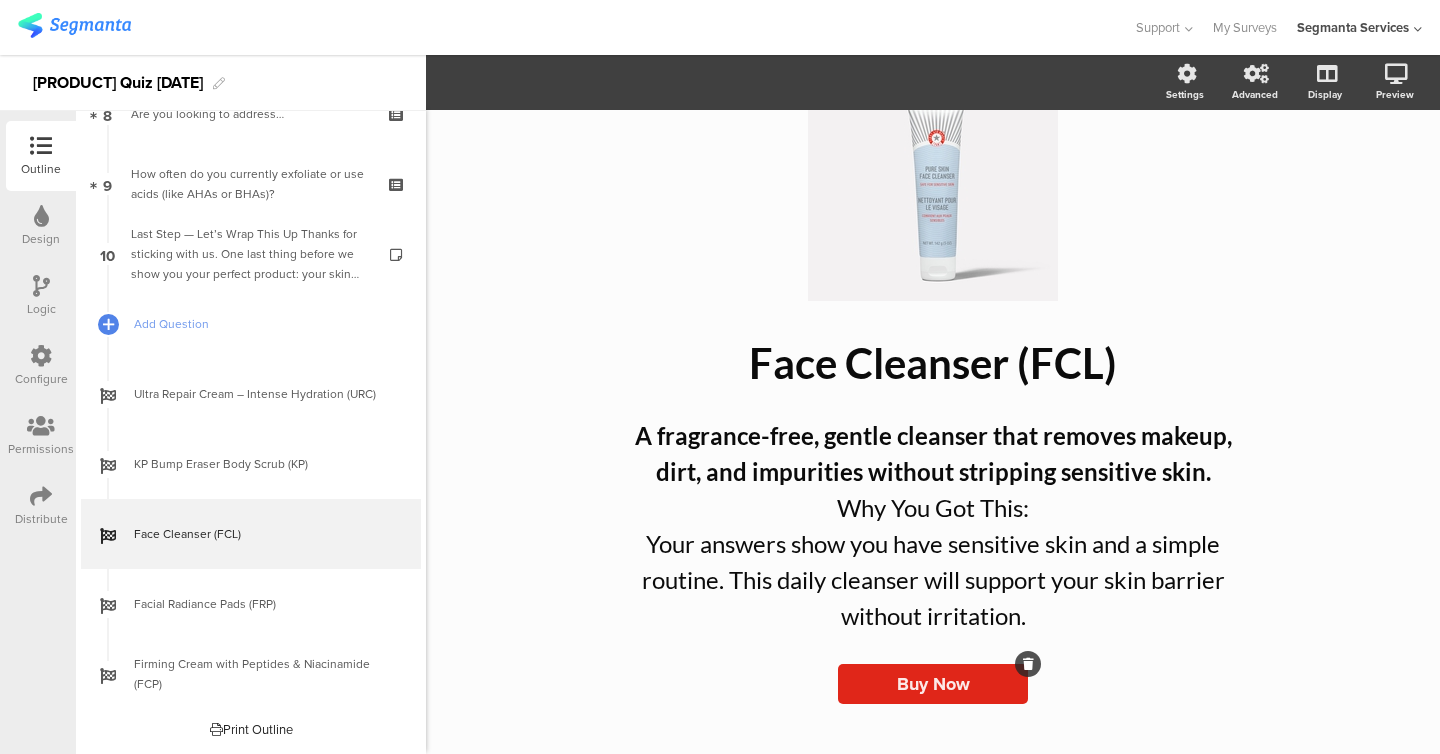 click on "Buy Now" at bounding box center (933, 684) 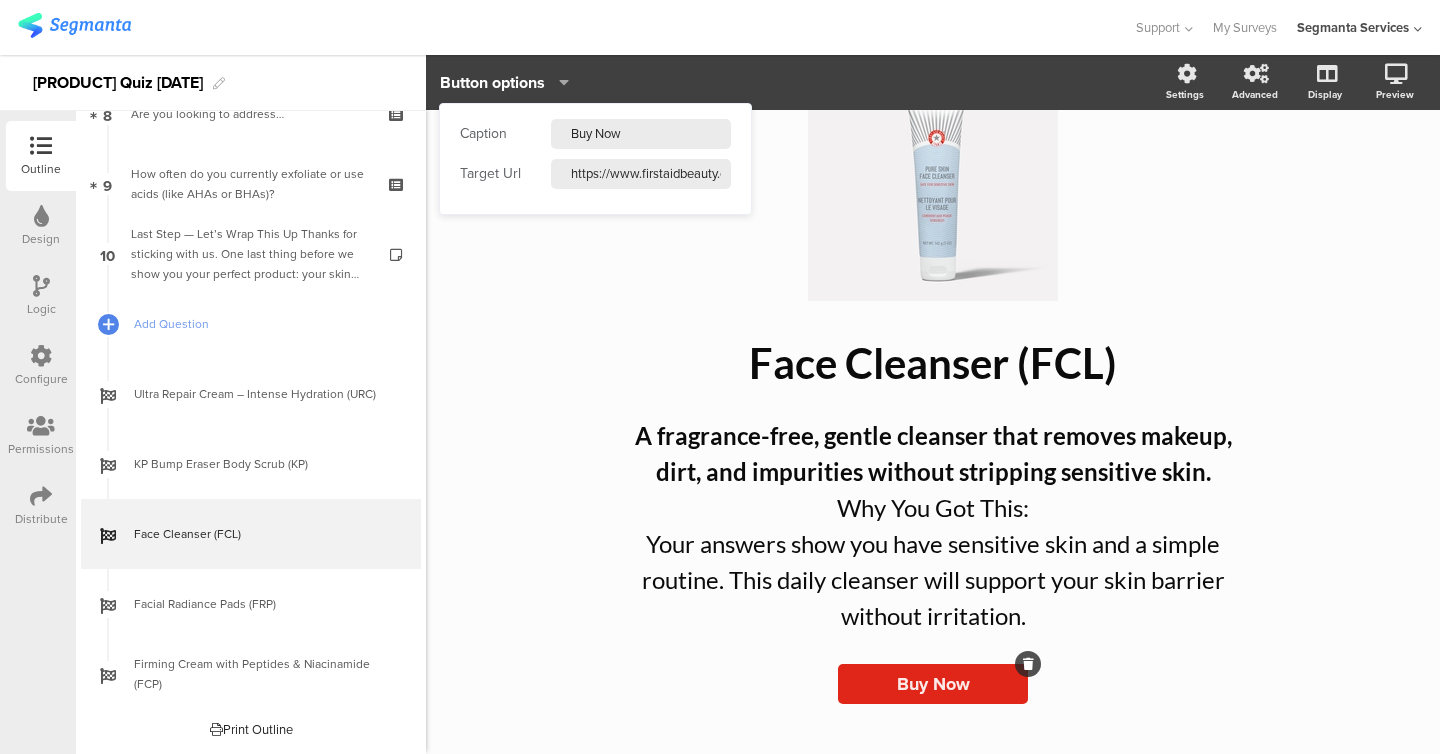click on "https://www.firstaidbeauty.com/products/face-cleanser" at bounding box center [641, 134] 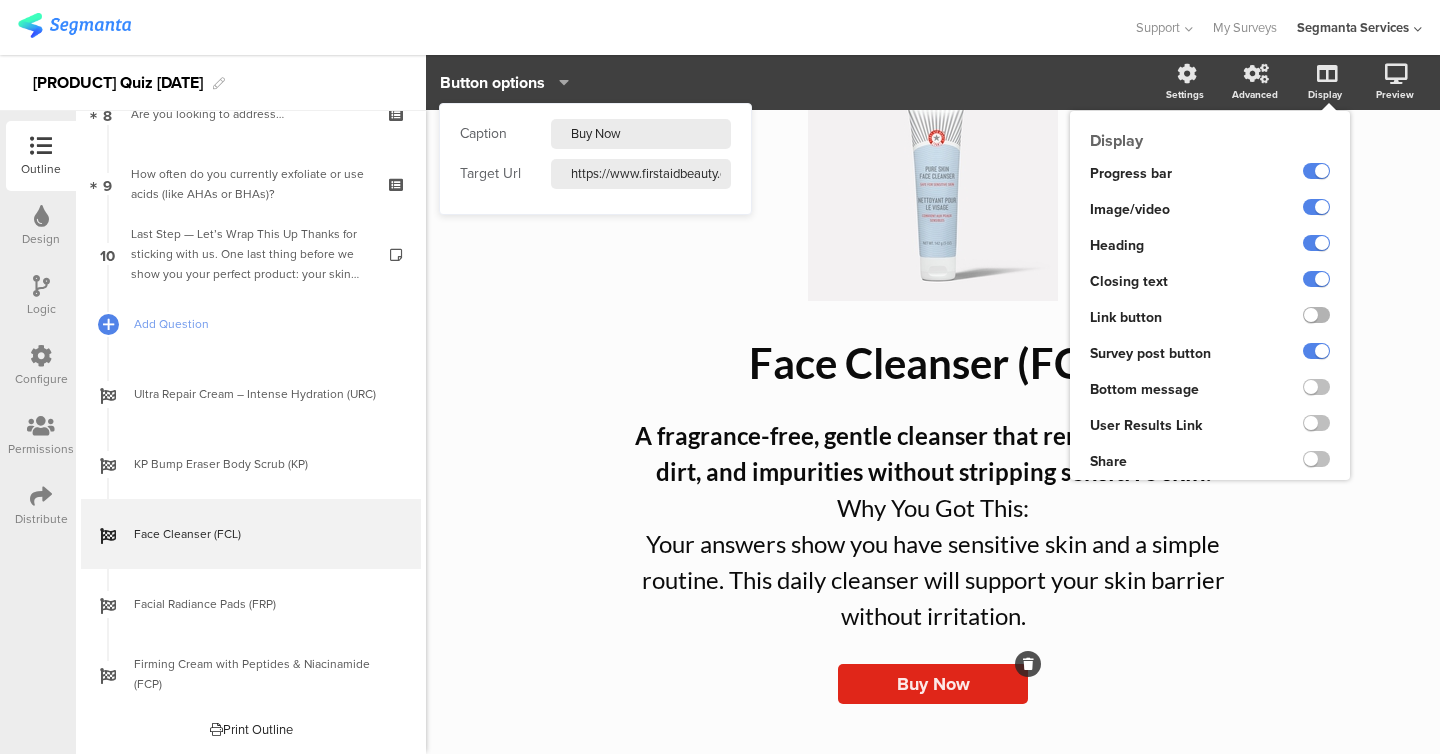 click at bounding box center (1316, 315) 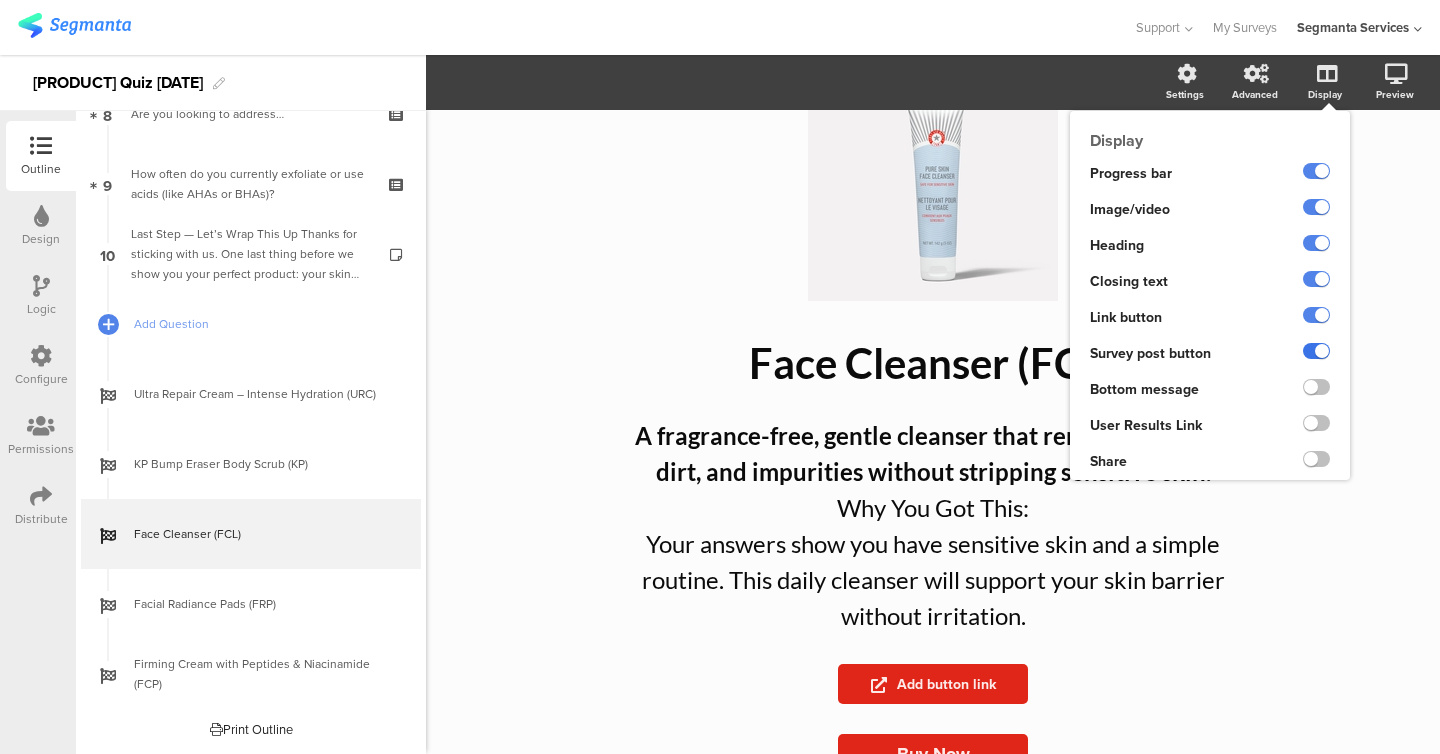 click at bounding box center [1316, 351] 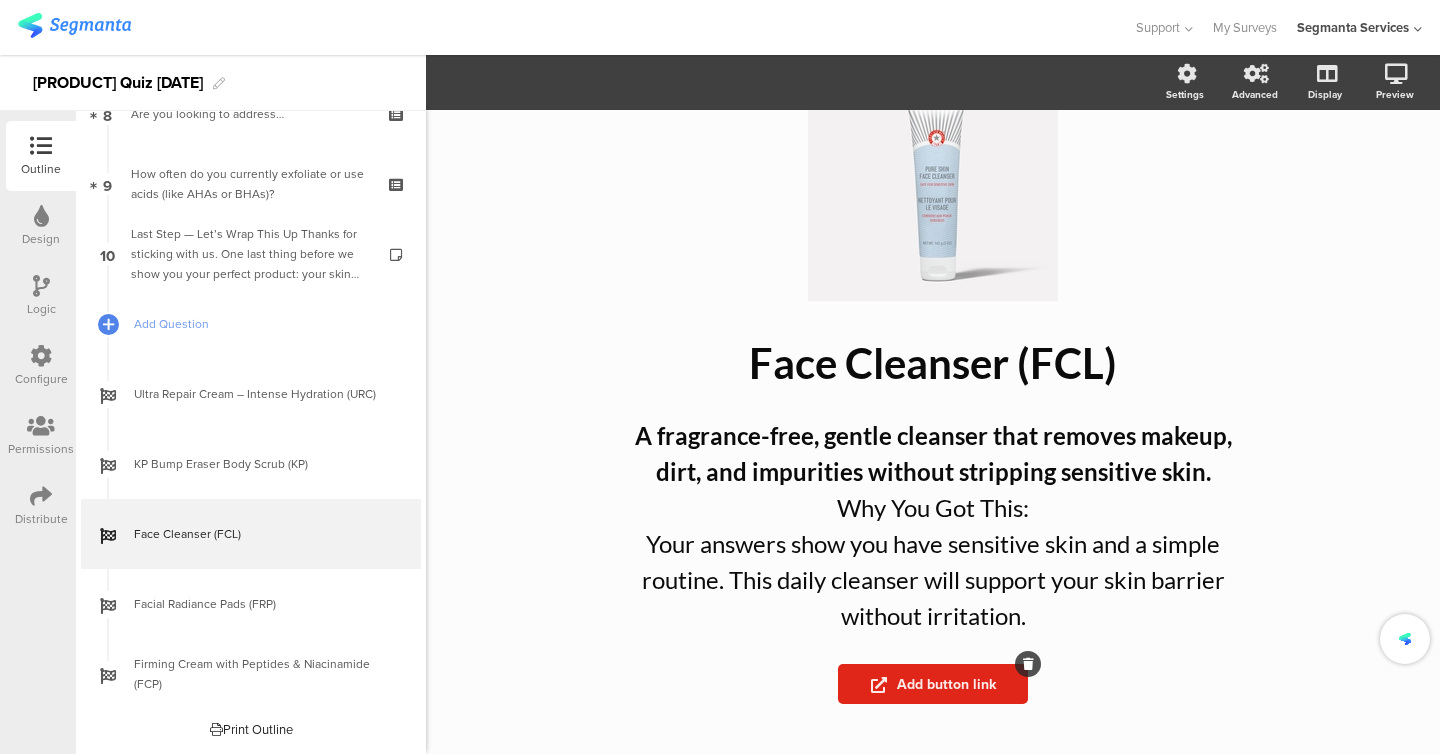 click on "Add button link" at bounding box center [933, 684] 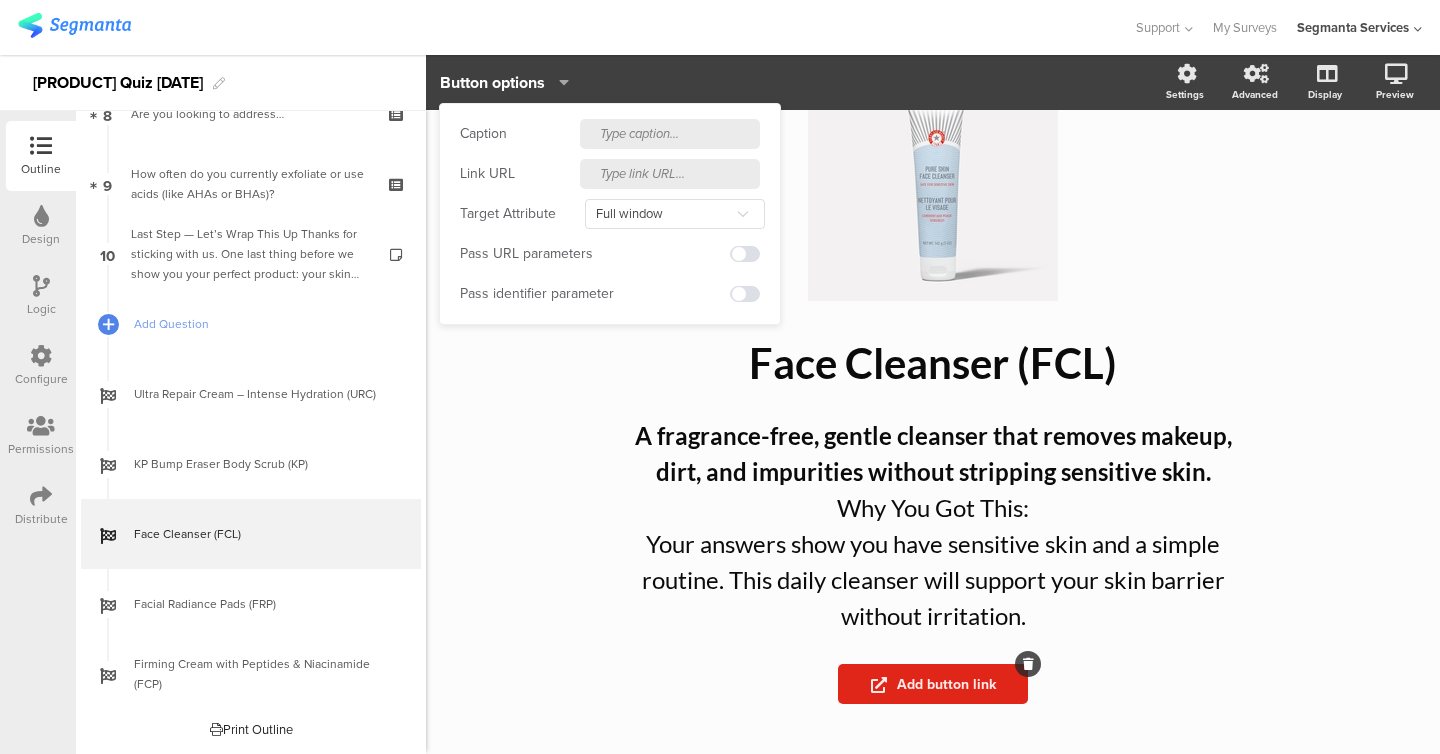 click at bounding box center (670, 134) 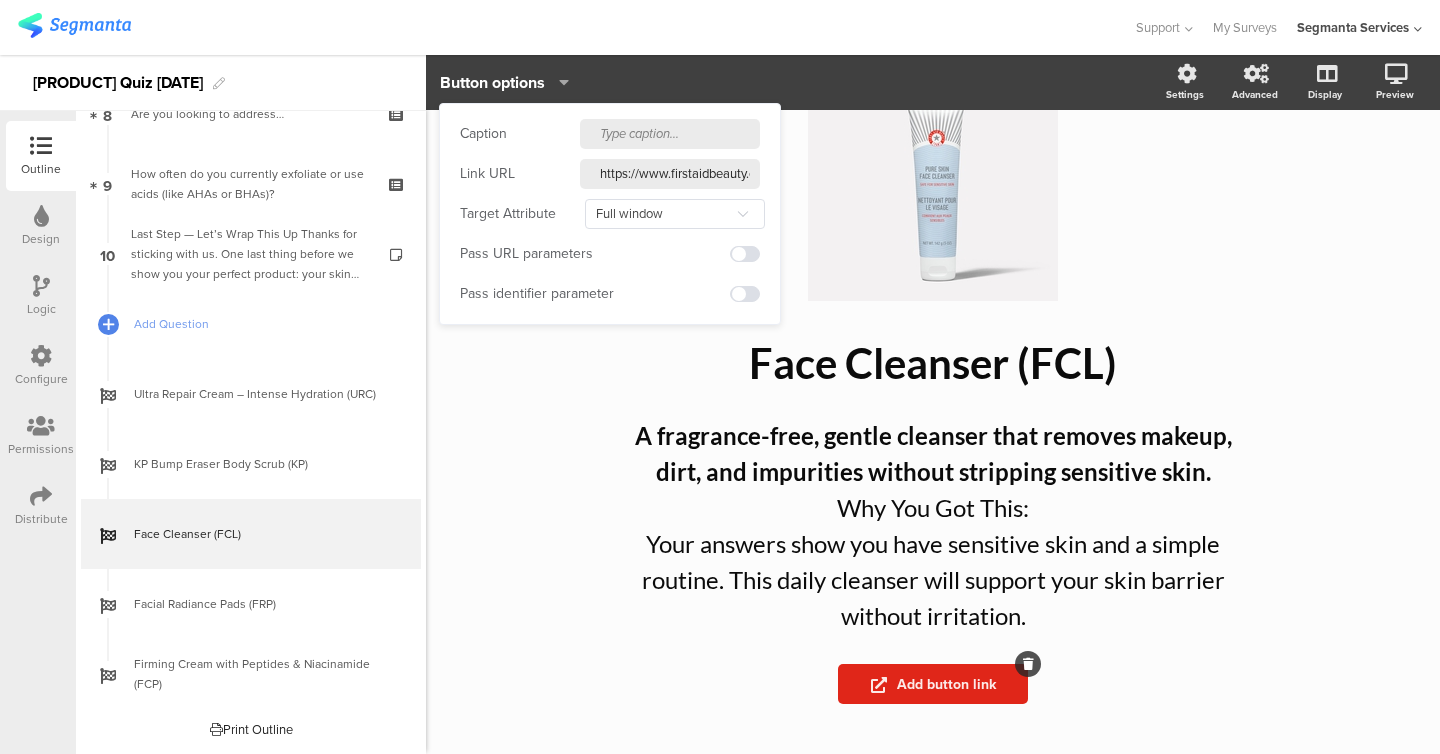 scroll, scrollTop: 0, scrollLeft: 157, axis: horizontal 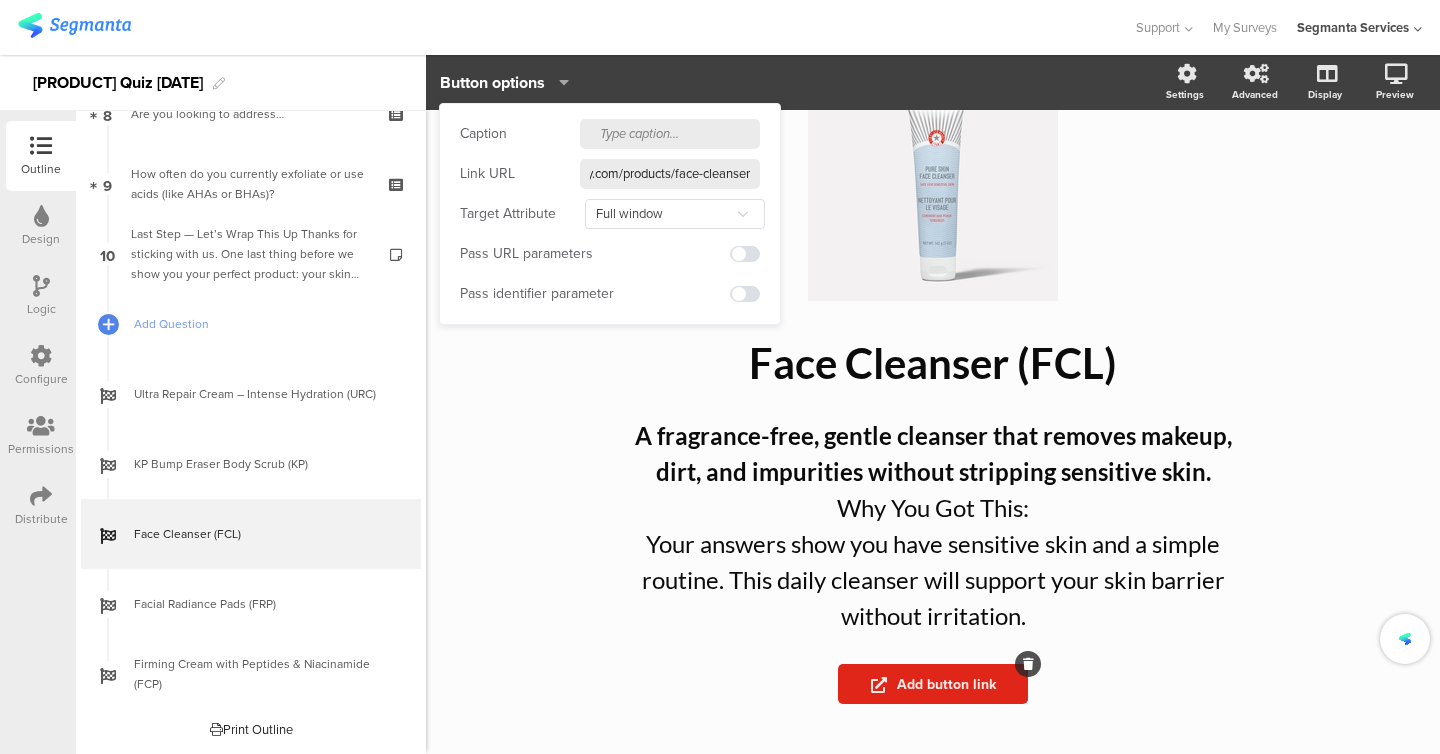 type on "https://www.firstaidbeauty.com/products/face-cleanser" 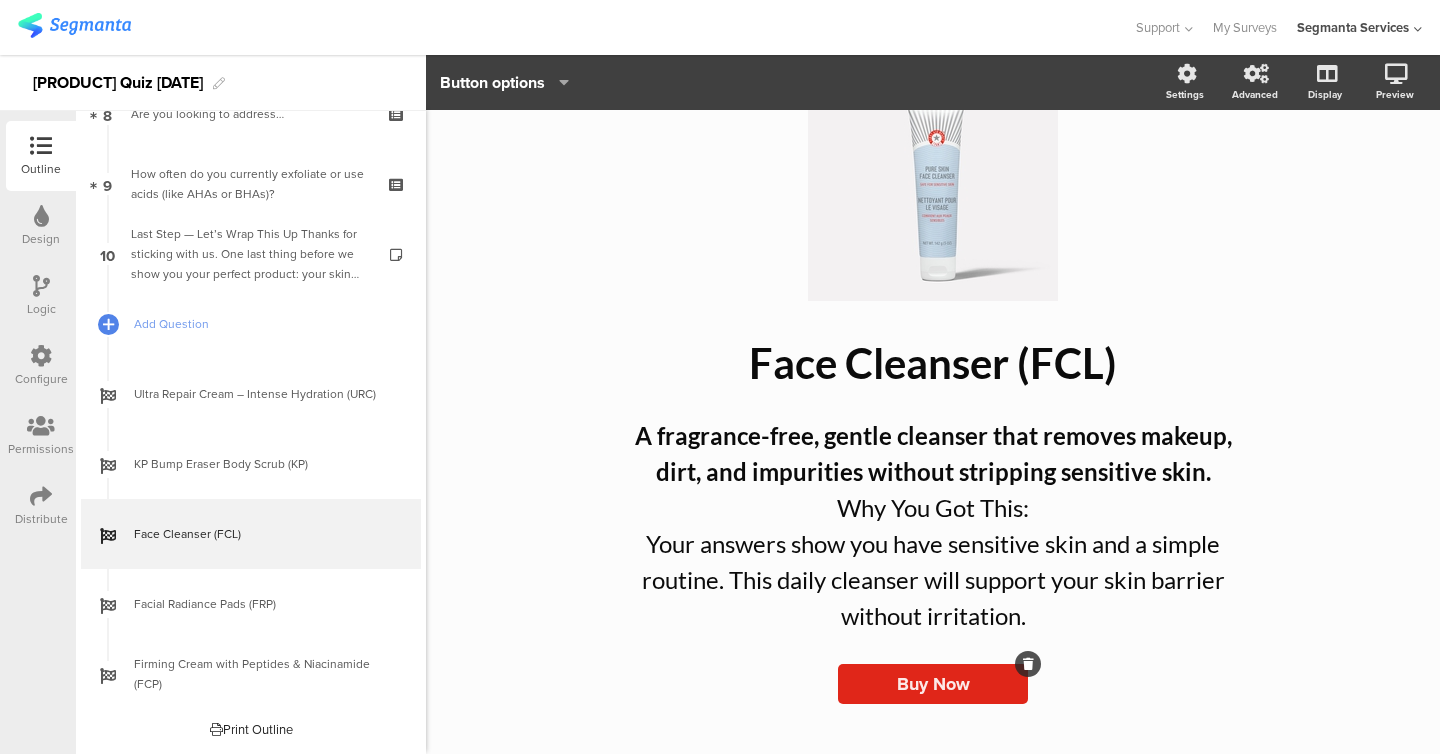 click on "/
Face Cleanser (FCL)
Face Cleanser (FCL)
A fragrance-free, gentle cleanser that removes makeup, dirt, and impurities without stripping sensitive skin. Why You Got This: Your answers show you have sensitive skin and a simple routine. This daily cleanser will support your skin barrier without irritation.
A fragrance-free, gentle cleanser that removes makeup, dirt, and impurities without stripping sensitive skin. Why You Got This: Your answers show you have sensitive skin and a simple routine. This daily cleanser will support your skin barrier without irritation.
Buy Now" at bounding box center (933, 377) 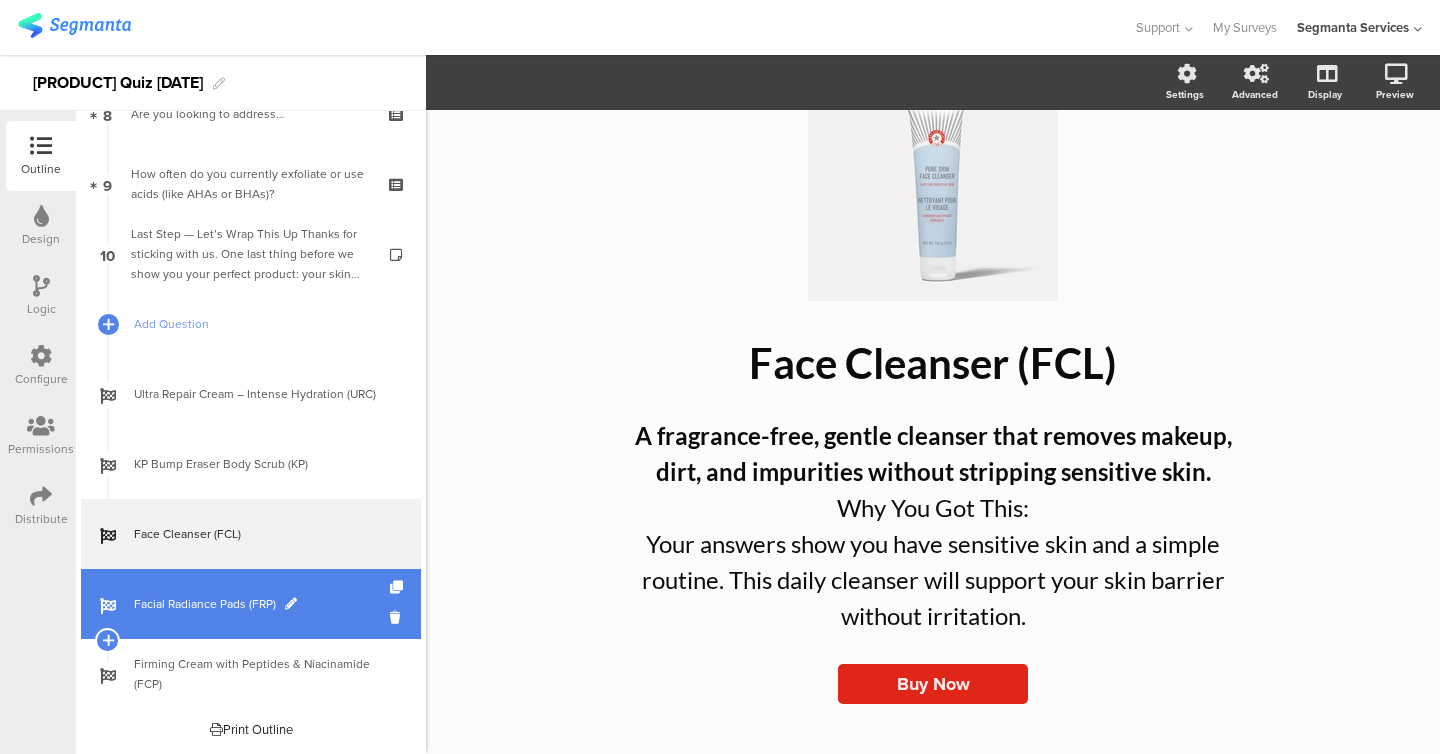 click on "Facial Radiance Pads (FRP)" at bounding box center [262, 604] 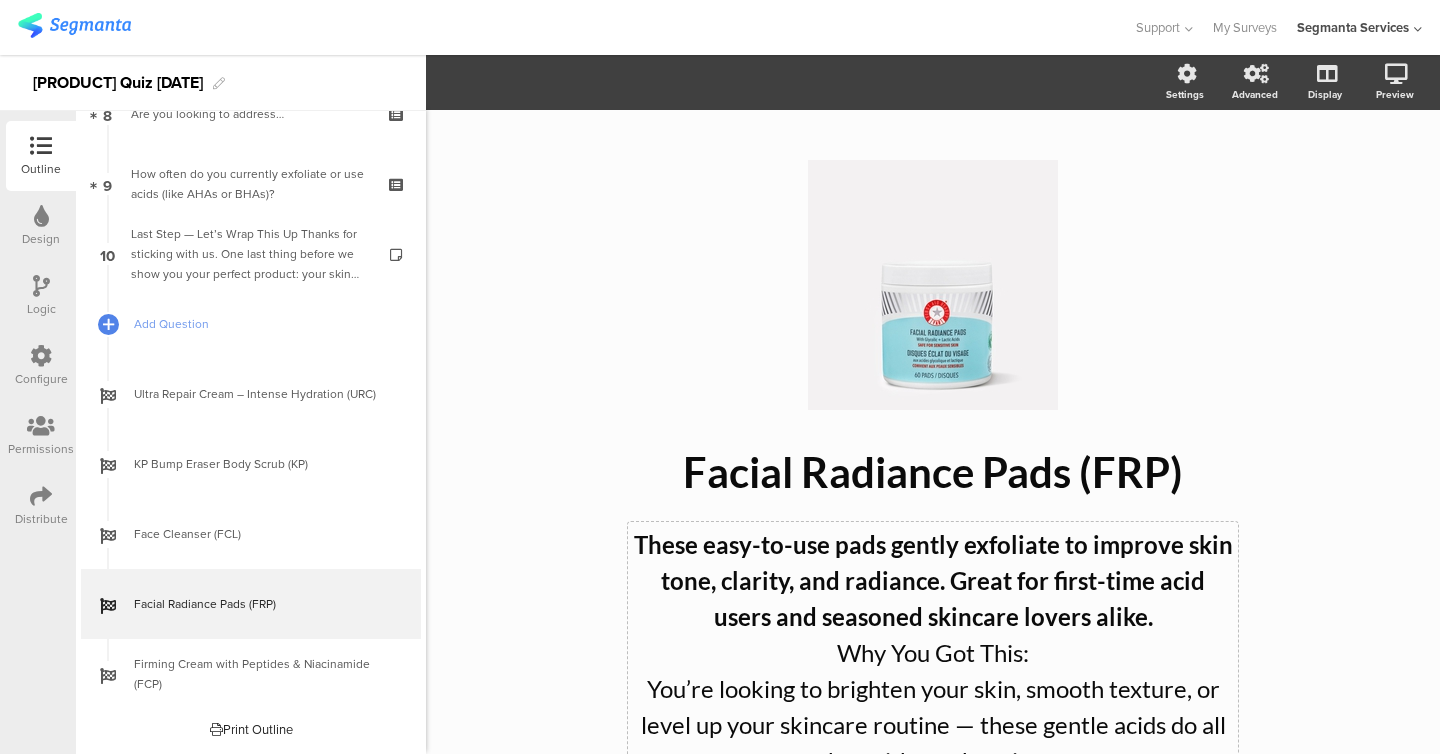 scroll, scrollTop: 145, scrollLeft: 0, axis: vertical 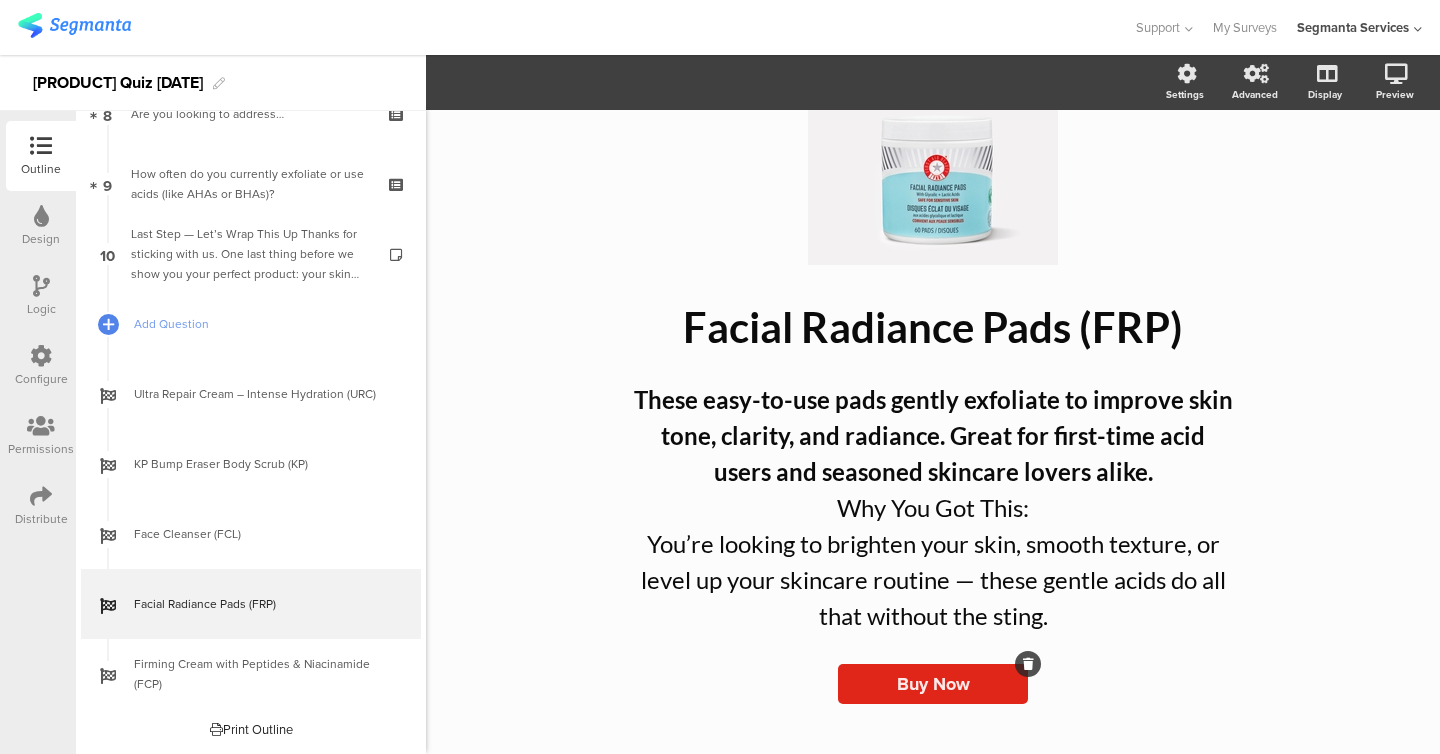 click on "Buy Now" at bounding box center (933, 684) 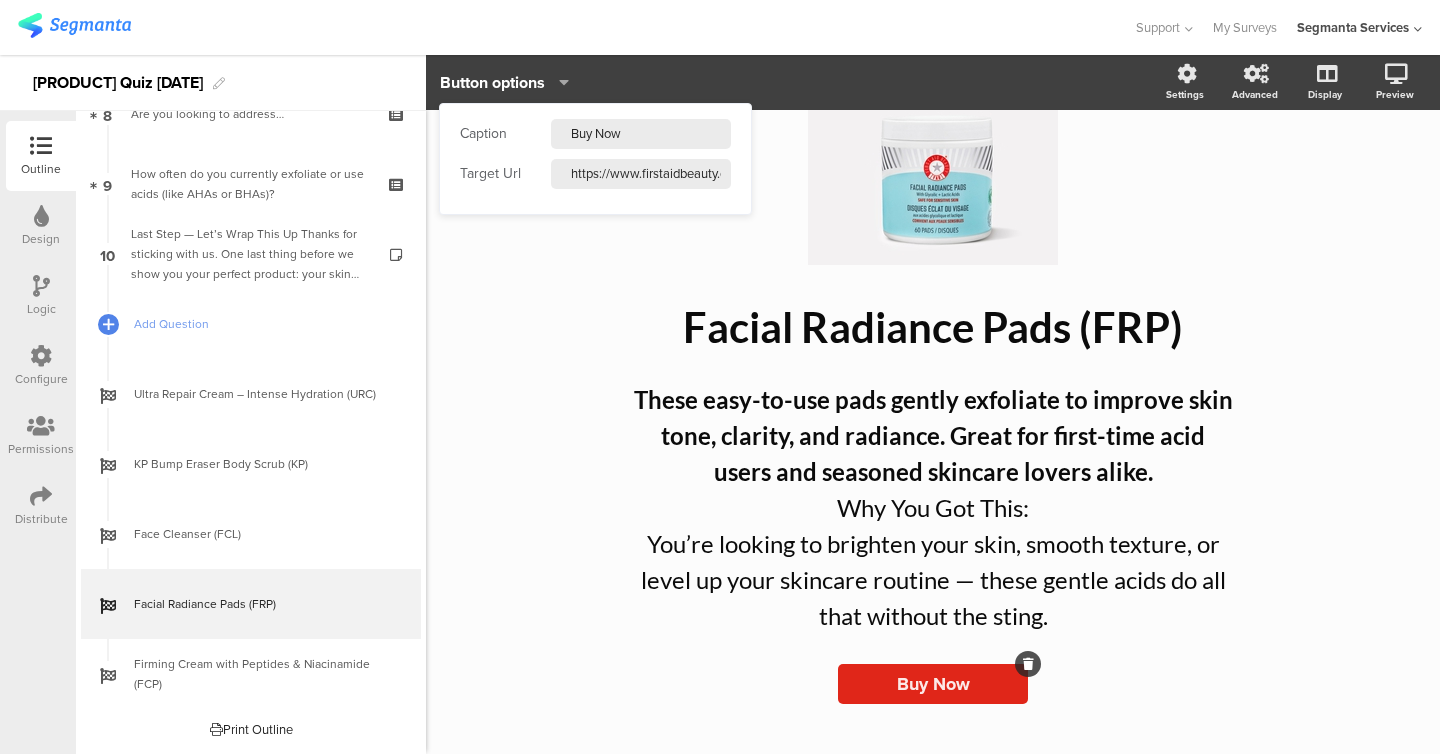 click on "https://www.firstaidbeauty.com/products/face-cleanser" at bounding box center [641, 134] 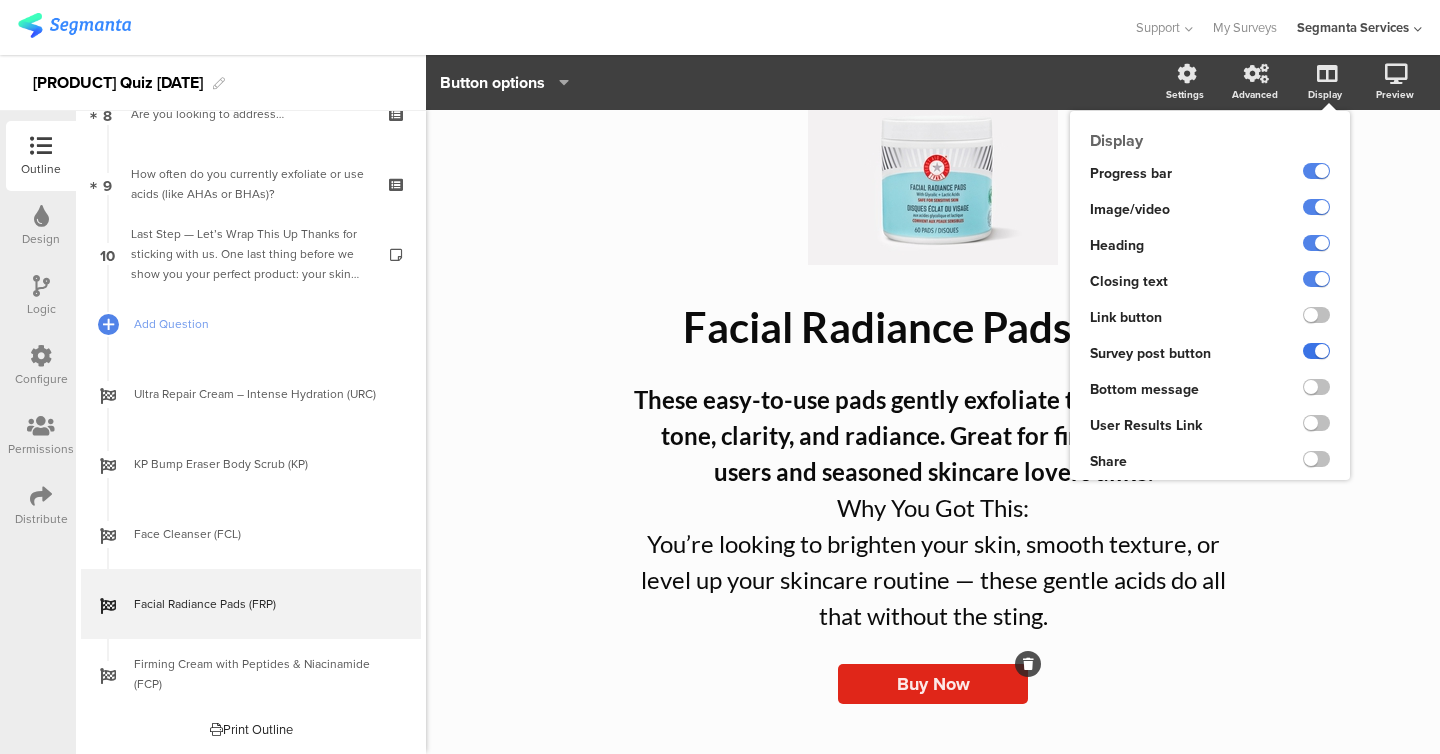 click at bounding box center (1316, 351) 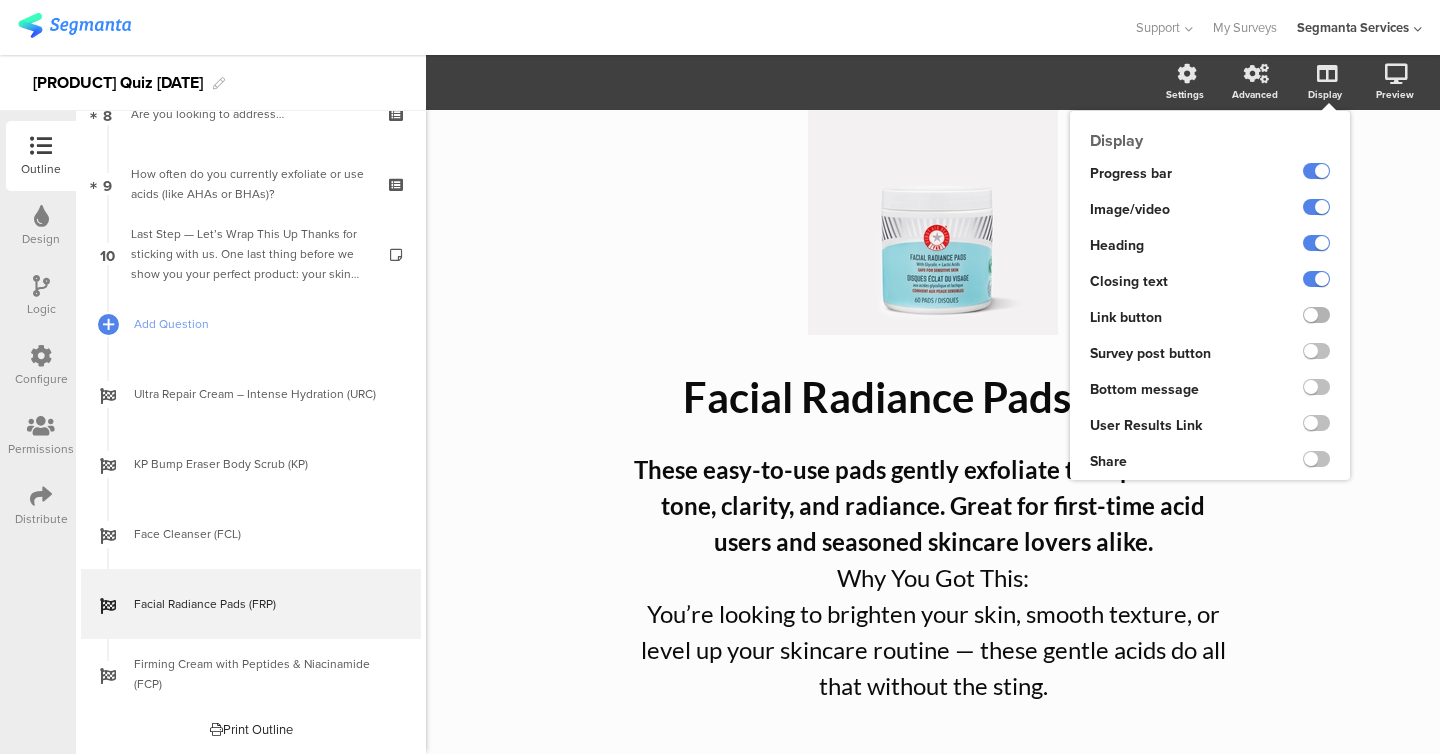 click at bounding box center [1316, 315] 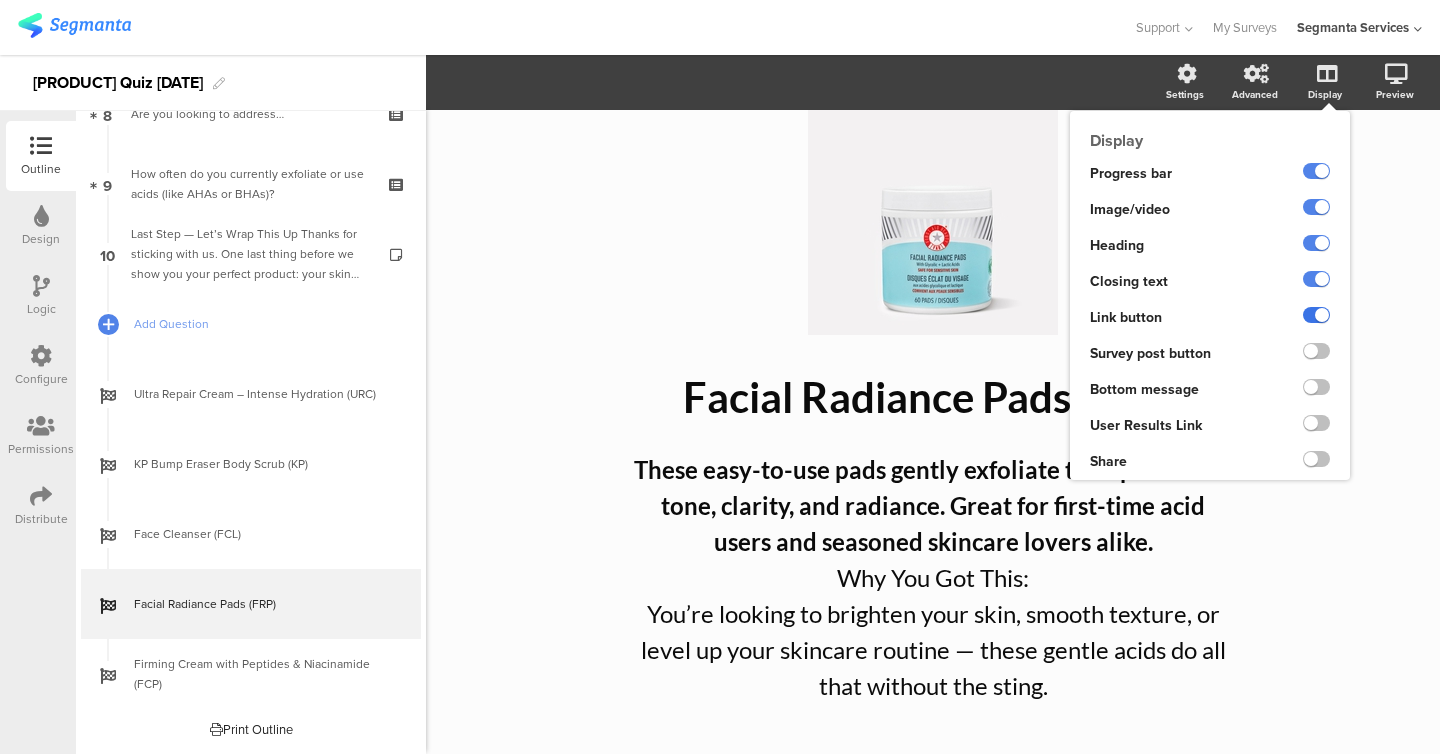 scroll, scrollTop: 145, scrollLeft: 0, axis: vertical 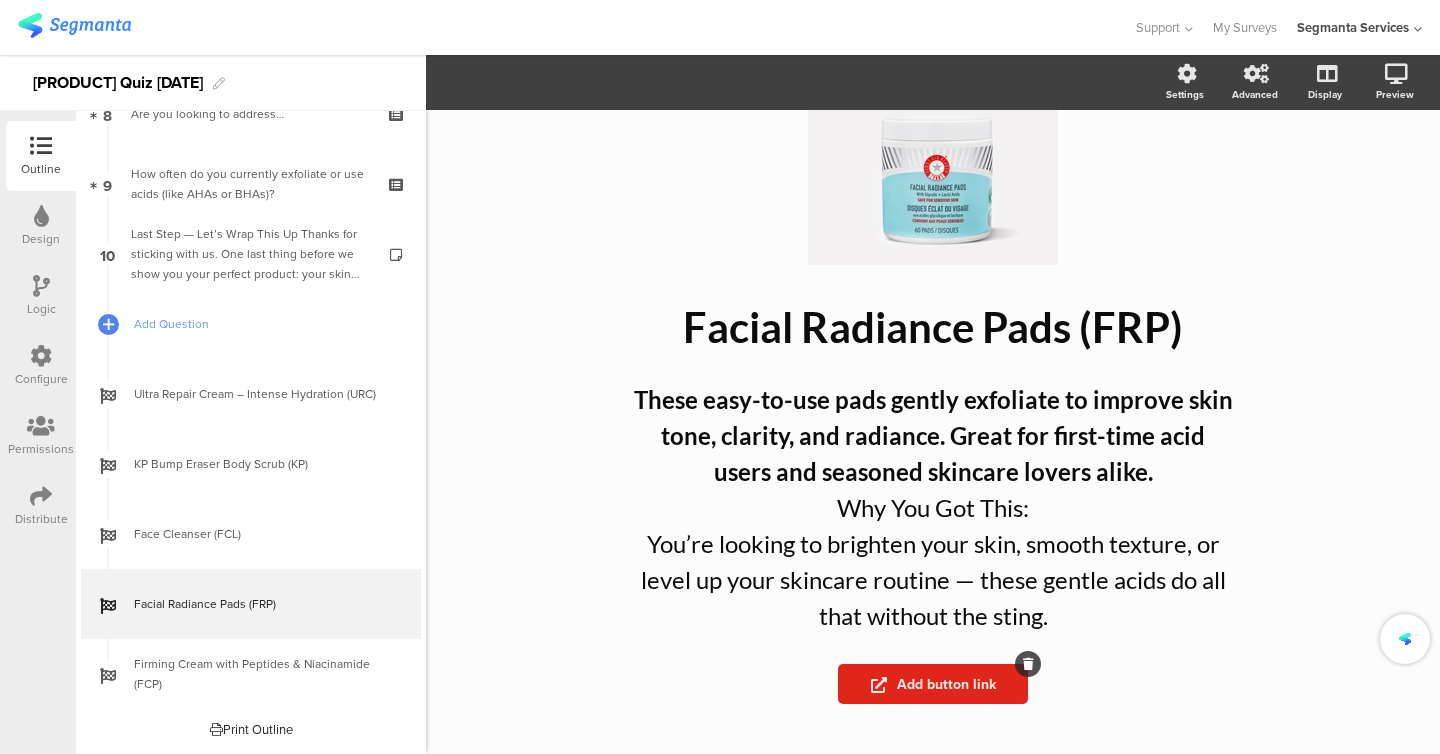 click on "Add button link" at bounding box center (933, 684) 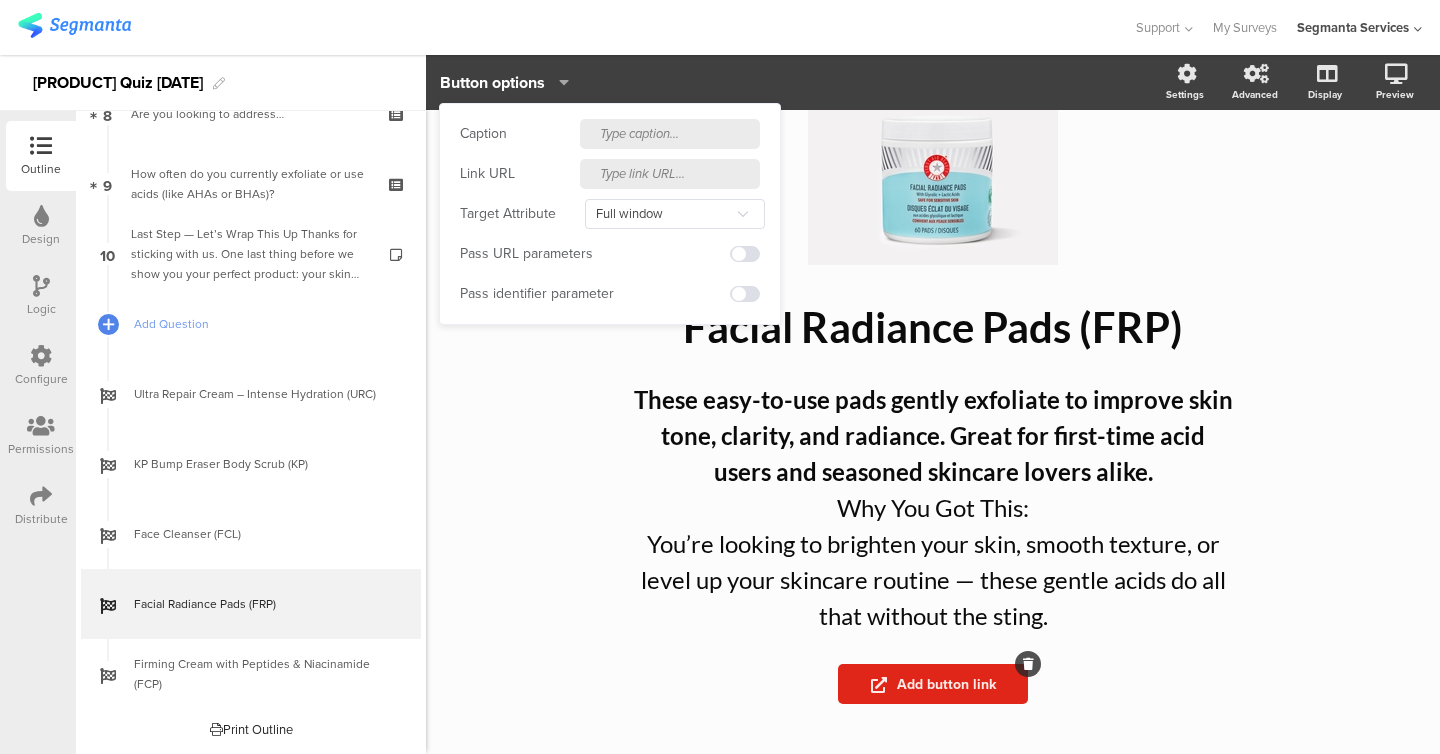 click at bounding box center (670, 134) 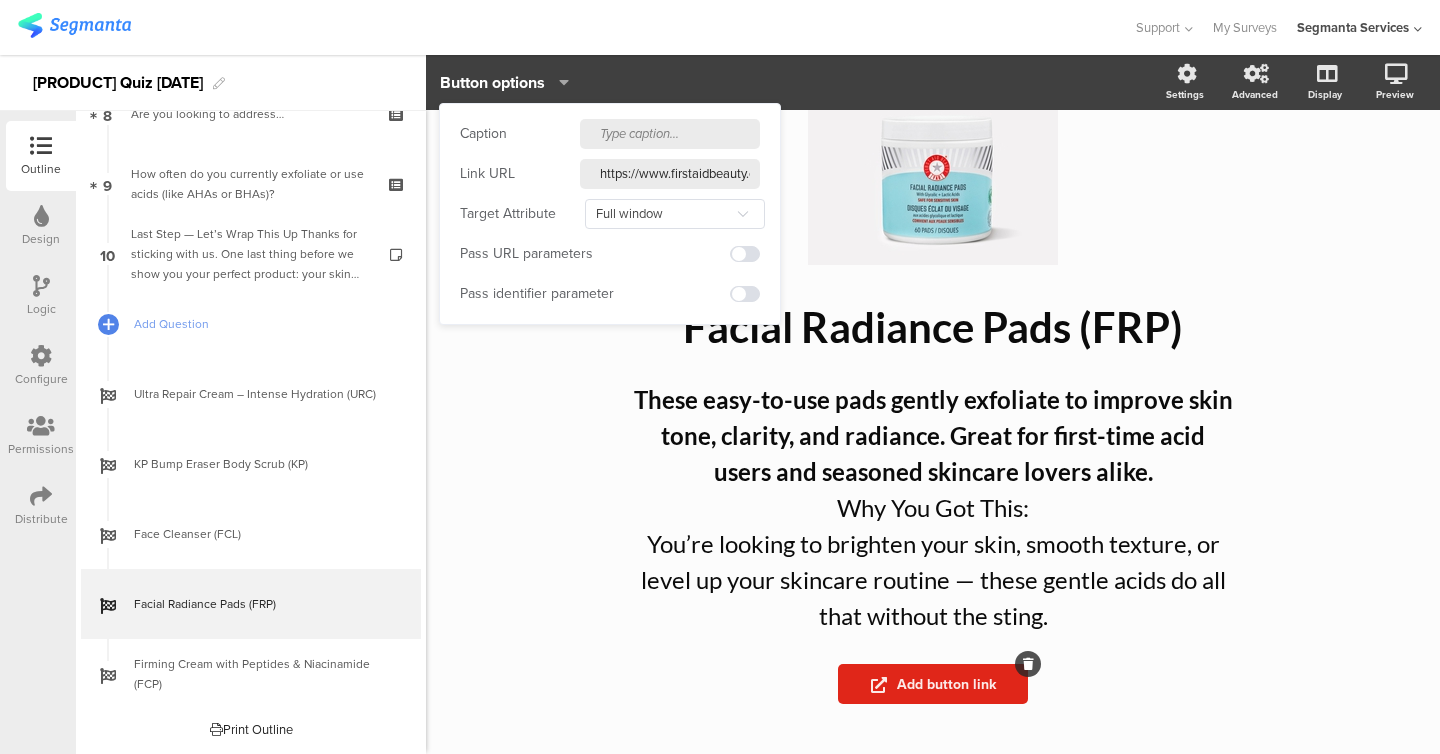 scroll, scrollTop: 0, scrollLeft: 157, axis: horizontal 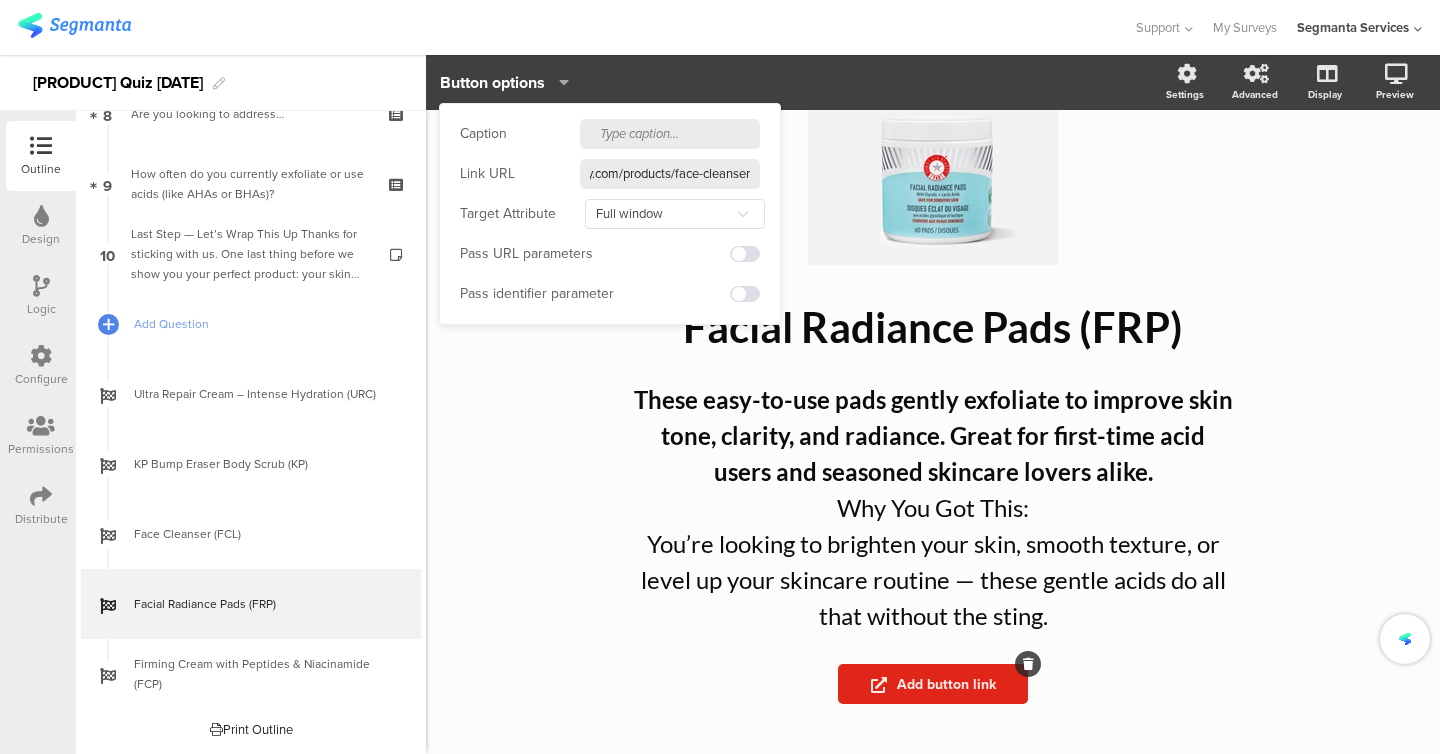 type on "https://www.firstaidbeauty.com/products/face-cleanser" 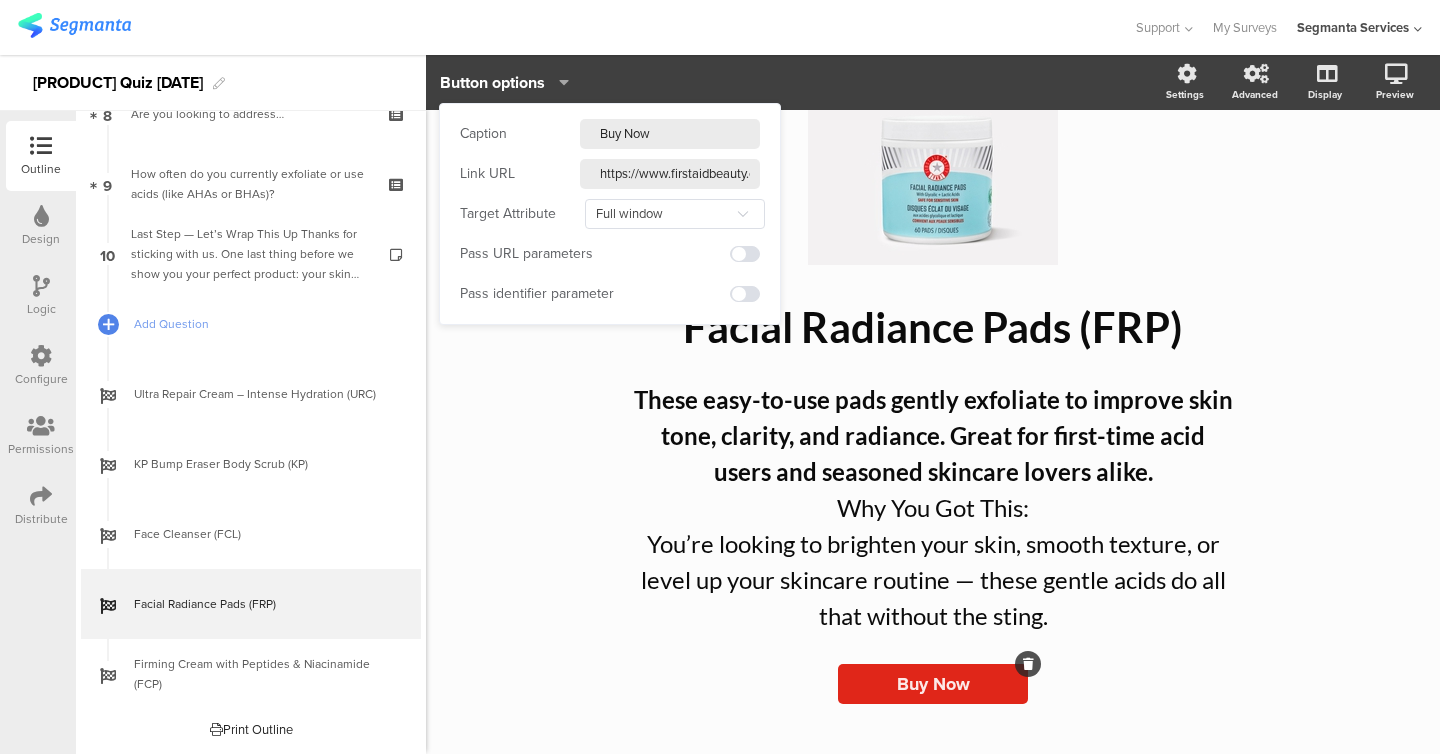 click on "/
Facial Radiance Pads (FRP)
Facial Radiance Pads (FRP)
These easy-to-use pads gently exfoliate to improve skin tone, clarity, and radiance. Great for first-time acid users and seasoned skincare lovers alike. Why You Got This: You’re looking to brighten your skin, smooth texture, or level up your skincare routine — these gentle acids do all that without the sting.
These easy-to-use pads gently exfoliate to improve skin tone, clarity, and radiance. Great for first-time acid users and seasoned skincare lovers alike. Why You Got This: You’re looking to brighten your skin, smooth texture, or level up your skincare routine — these gentle acids do all that without the sting.
Buy Now" at bounding box center [933, 349] 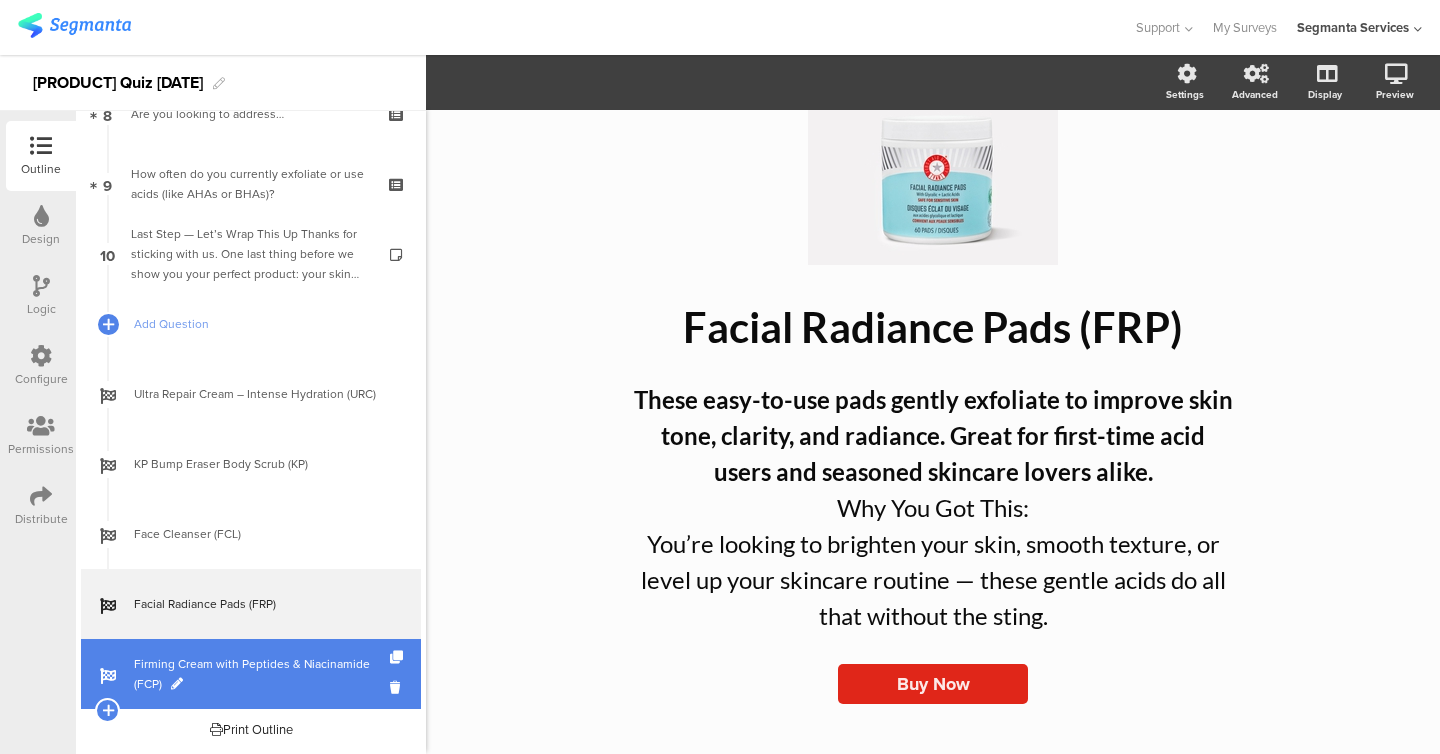 click on "Firming Cream with Peptides & Niacinamide (FCP)" at bounding box center [251, 674] 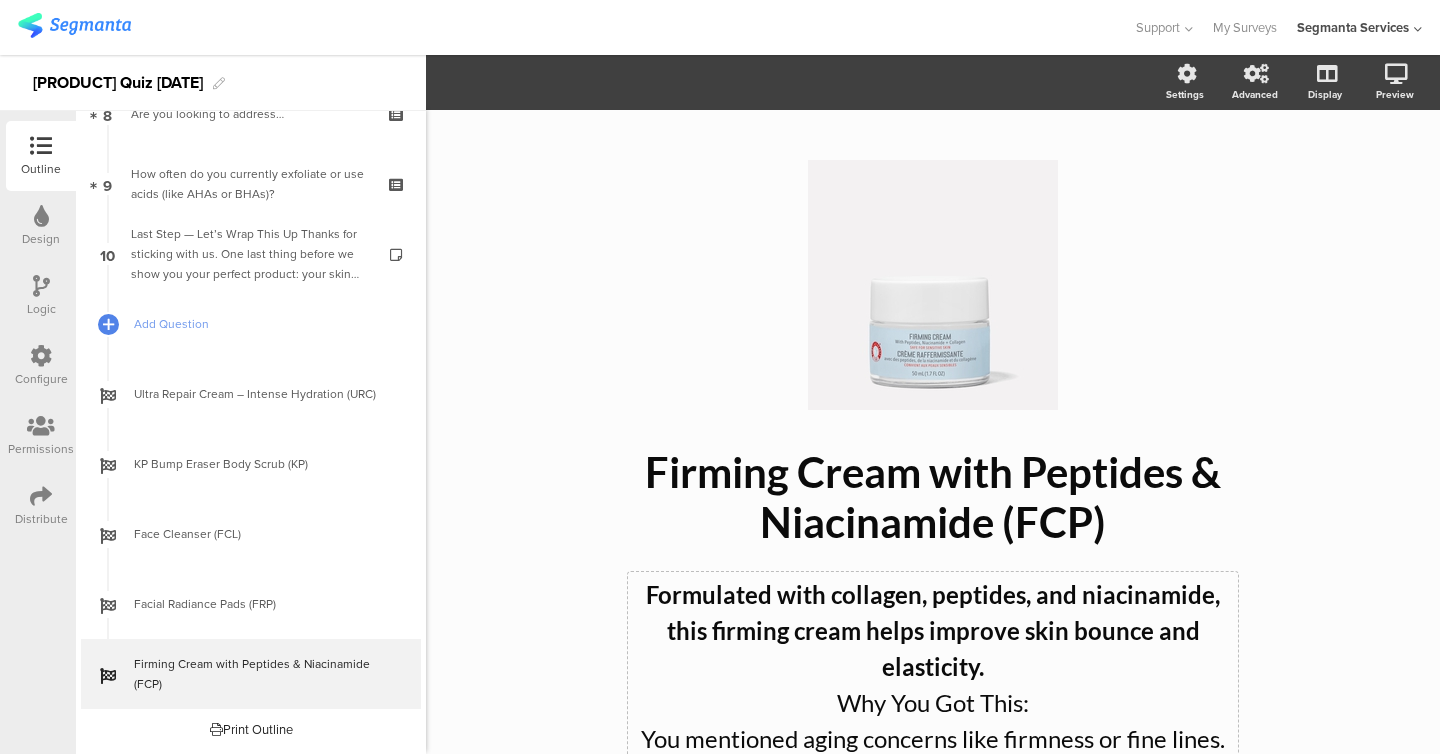 scroll, scrollTop: 196, scrollLeft: 0, axis: vertical 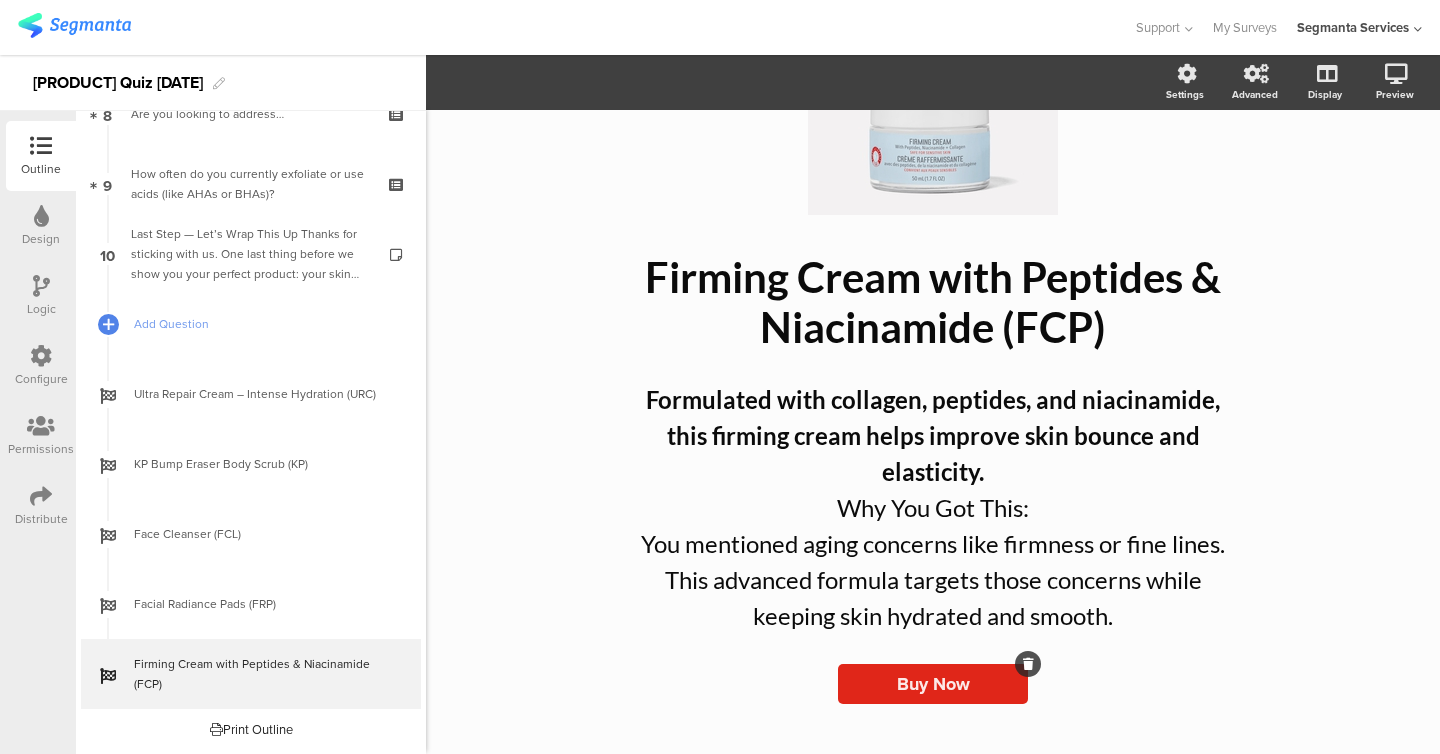 click on "Buy Now" at bounding box center (933, 684) 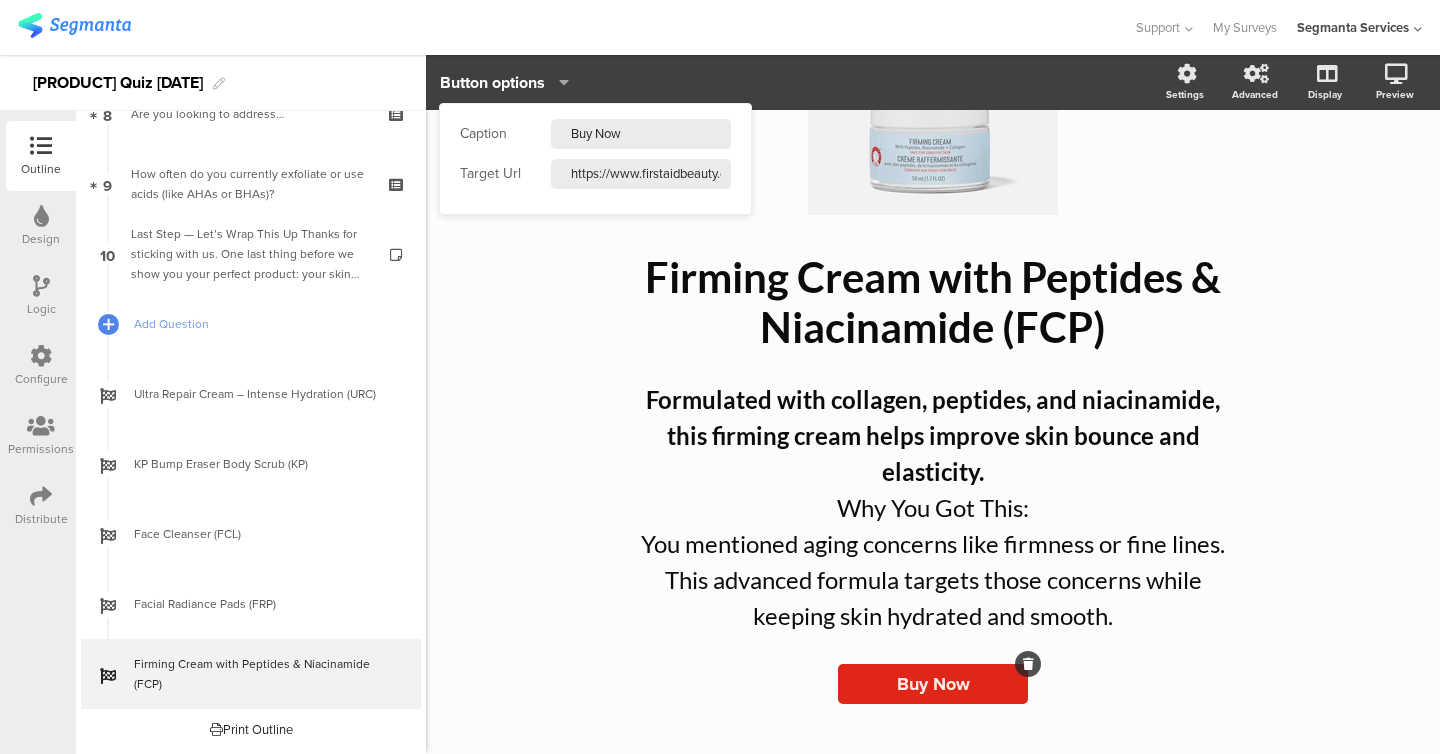 click on "https://www.firstaidbeauty.com/products/firming-cream-with-peptides-niacinamide-and-collagen" at bounding box center [641, 134] 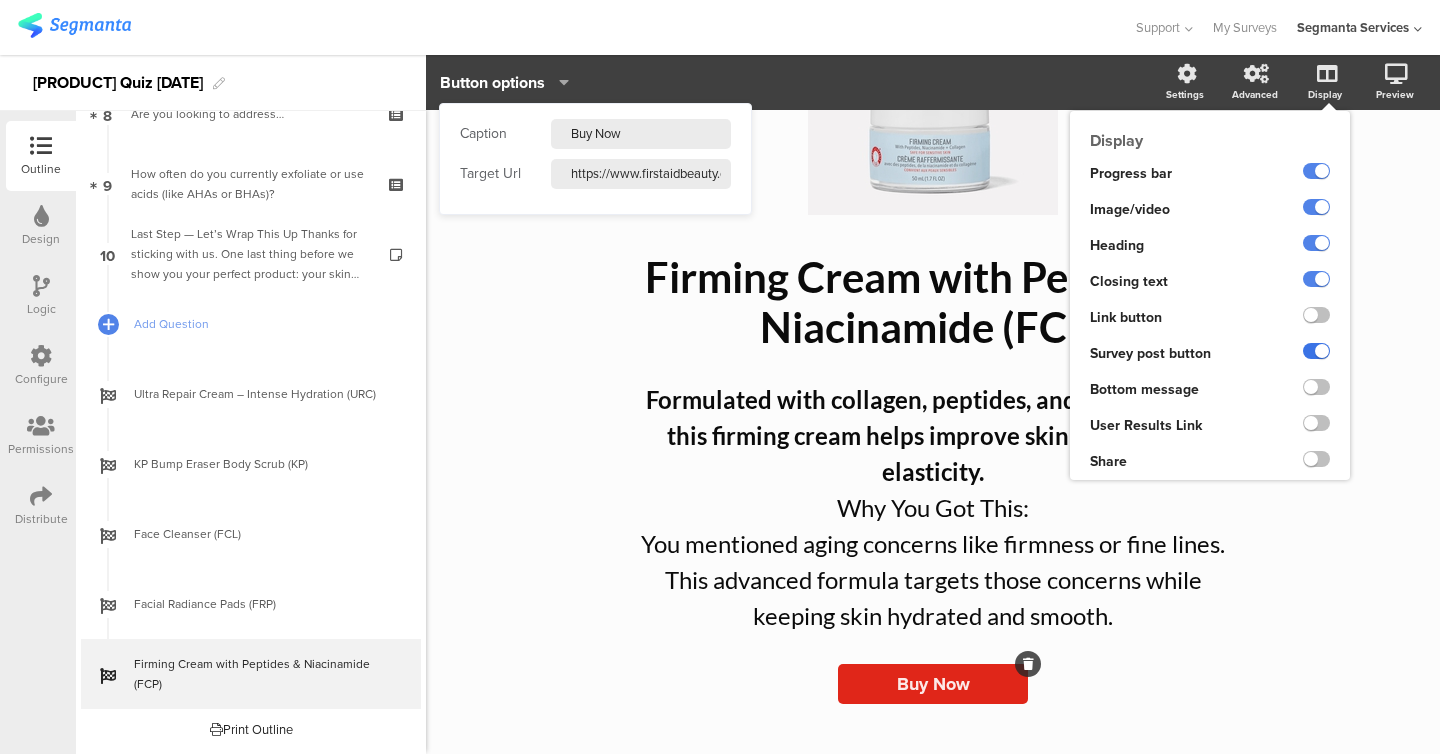 click at bounding box center [1316, 351] 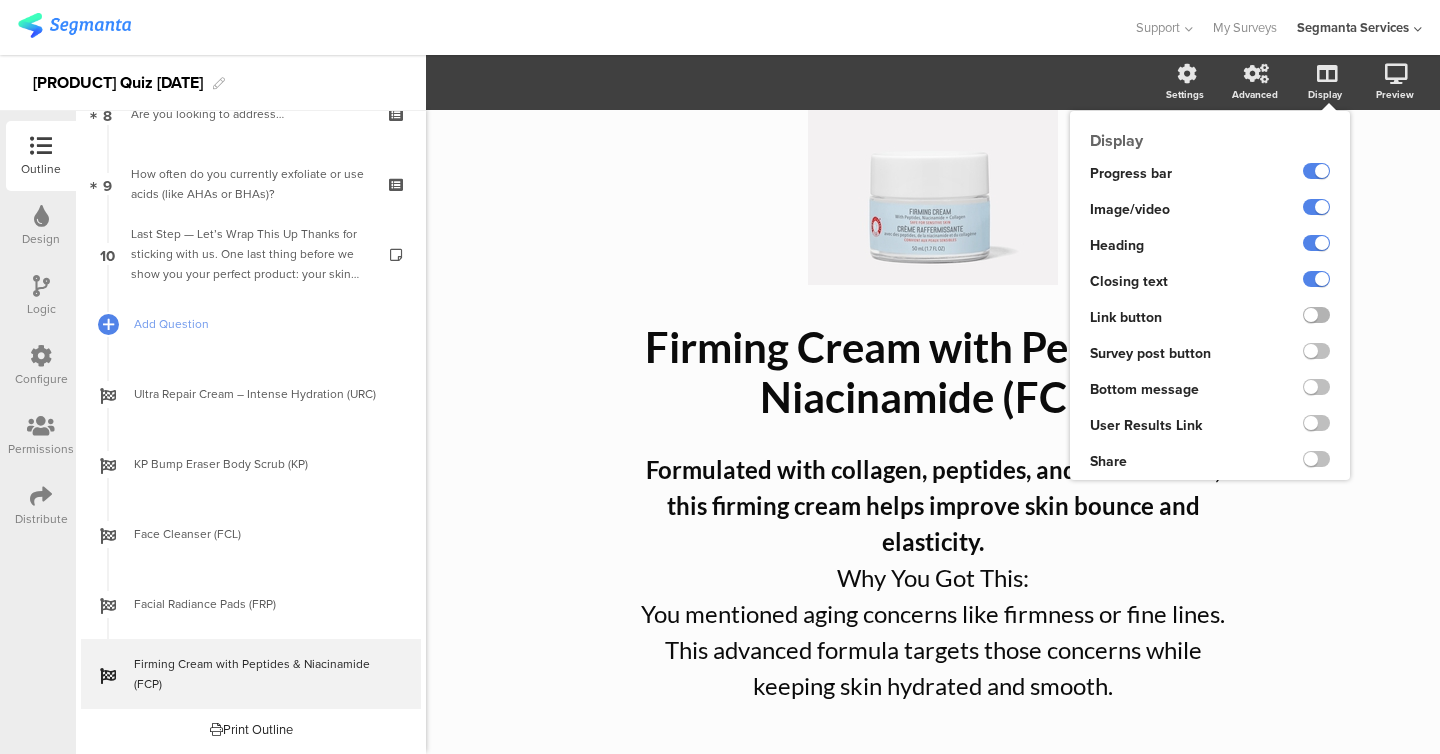 click at bounding box center [1316, 315] 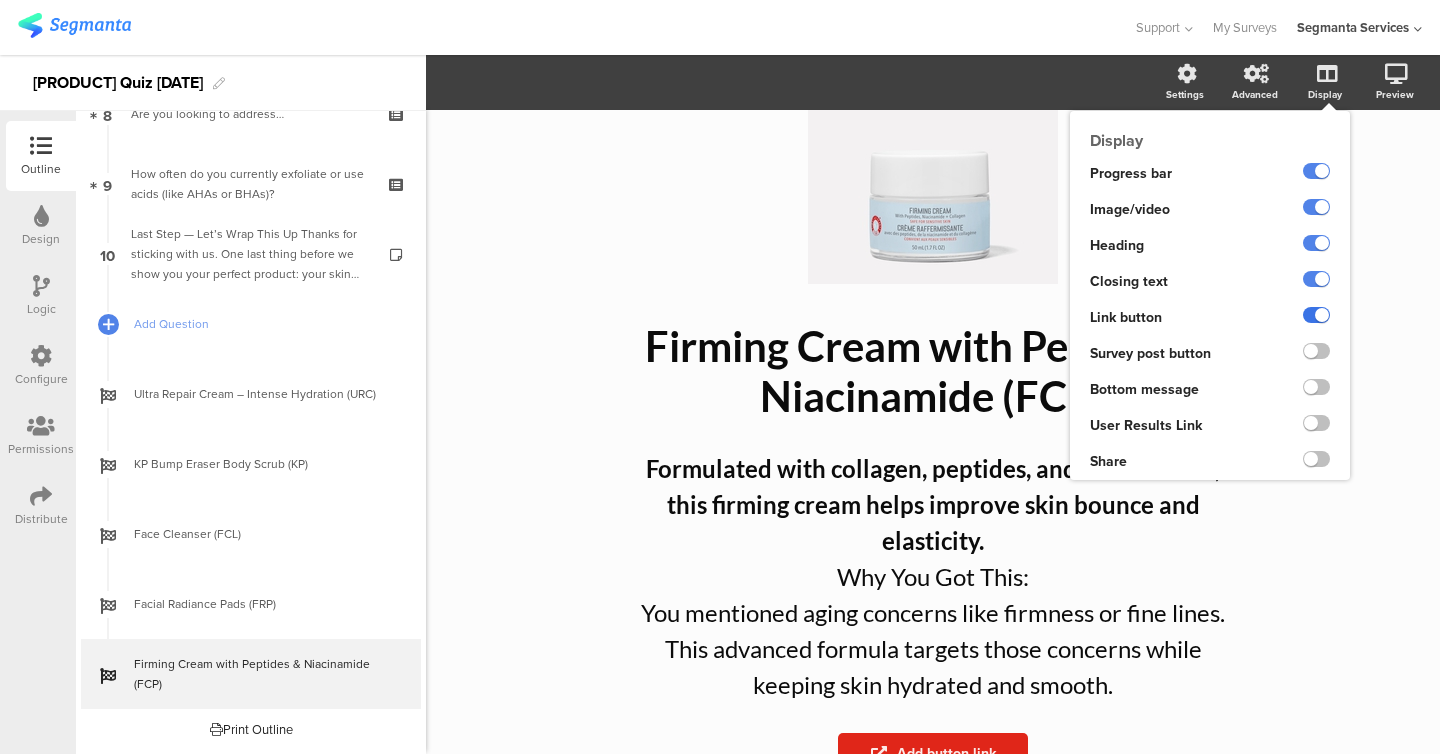 scroll, scrollTop: 196, scrollLeft: 0, axis: vertical 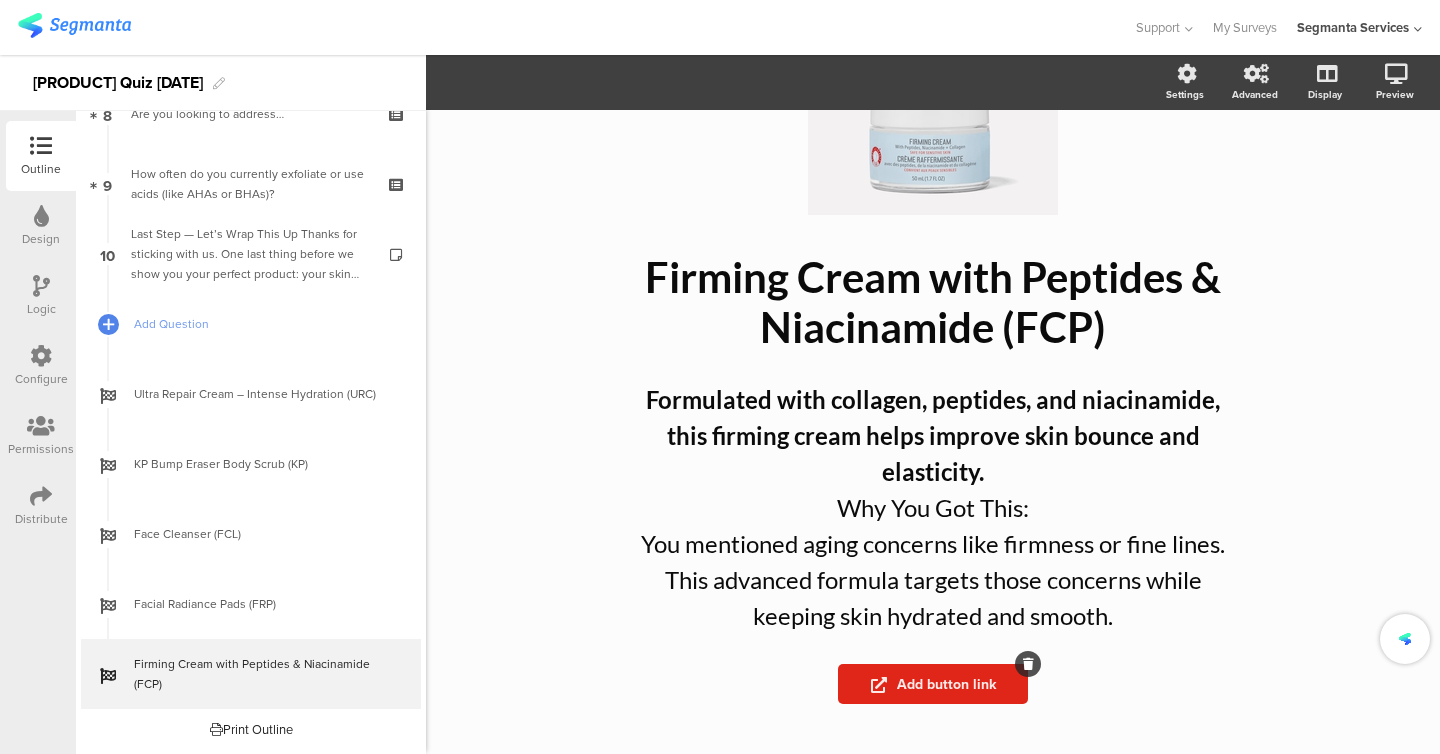 click on "Add button link" at bounding box center [933, 684] 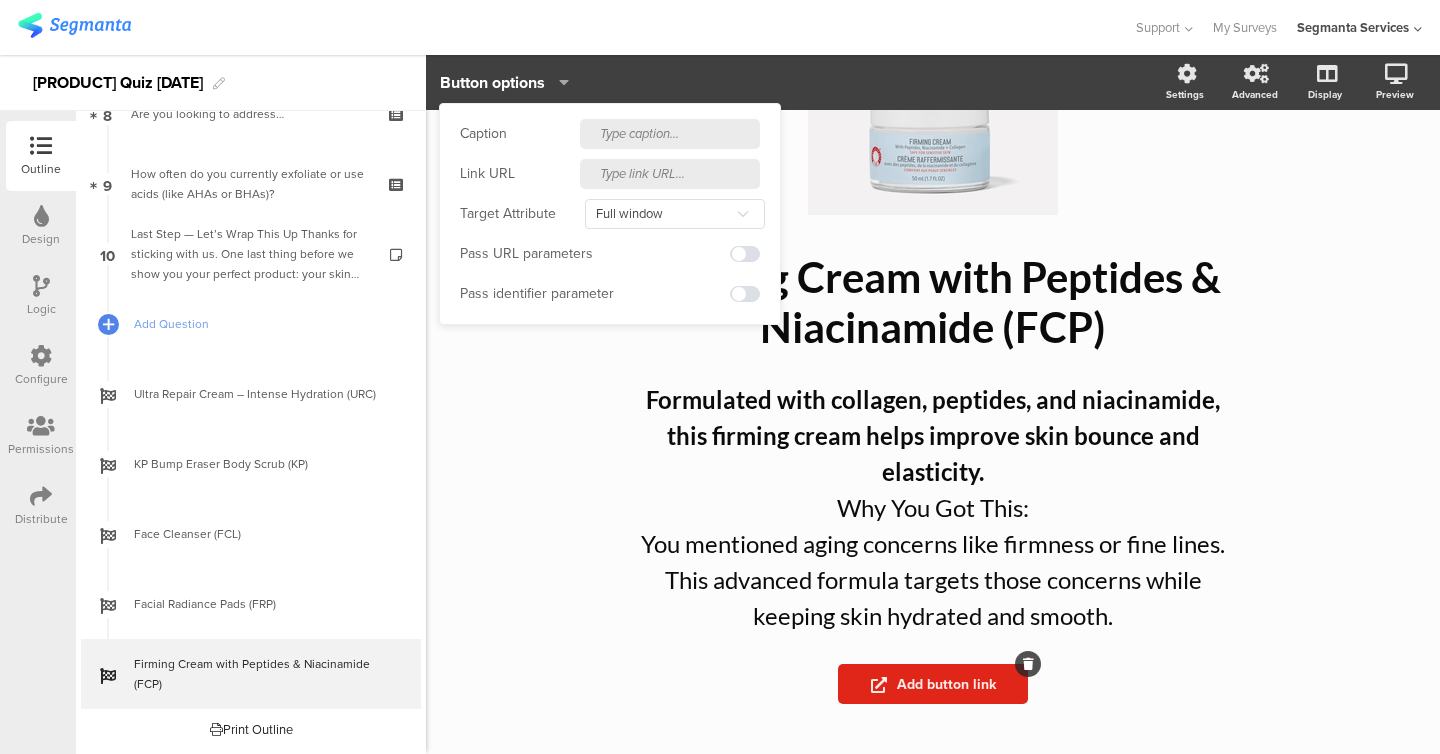 click at bounding box center (670, 134) 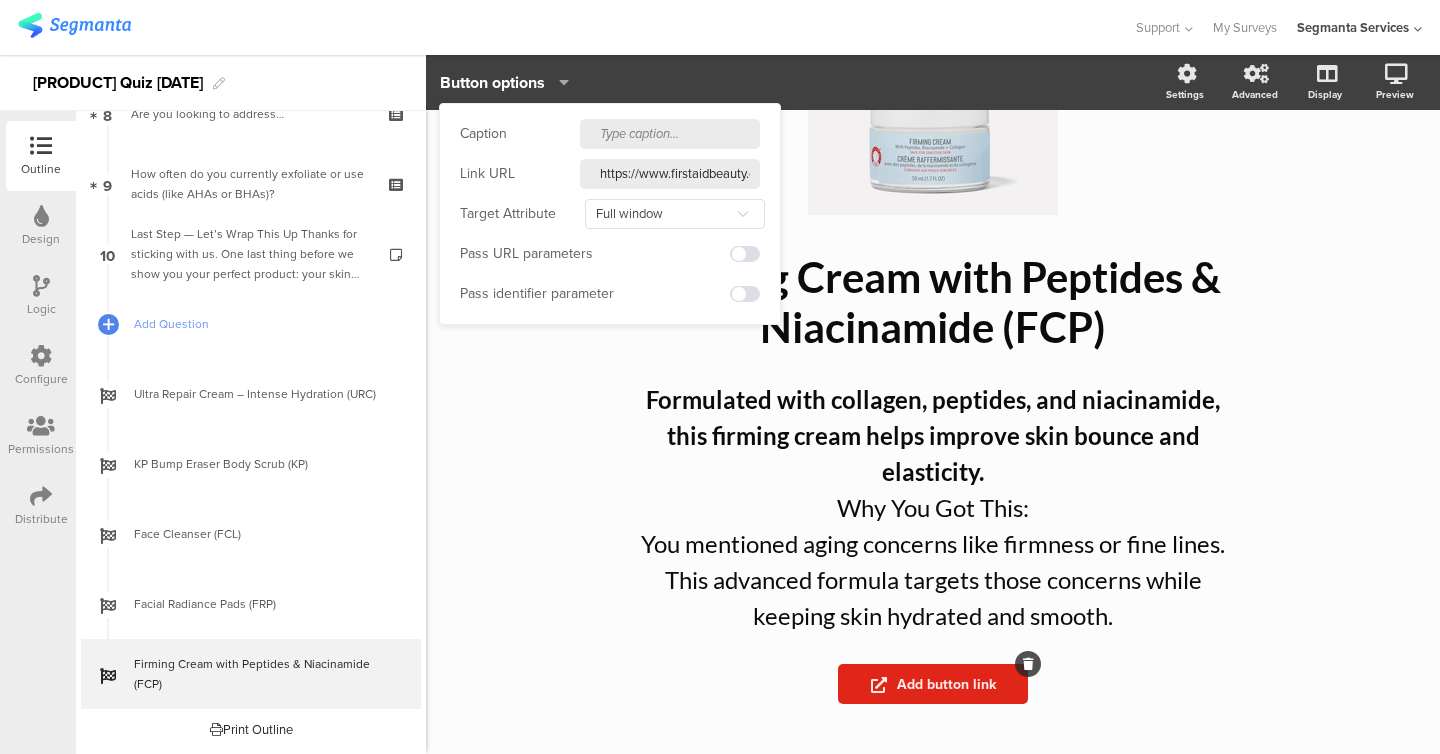 scroll, scrollTop: 0, scrollLeft: 390, axis: horizontal 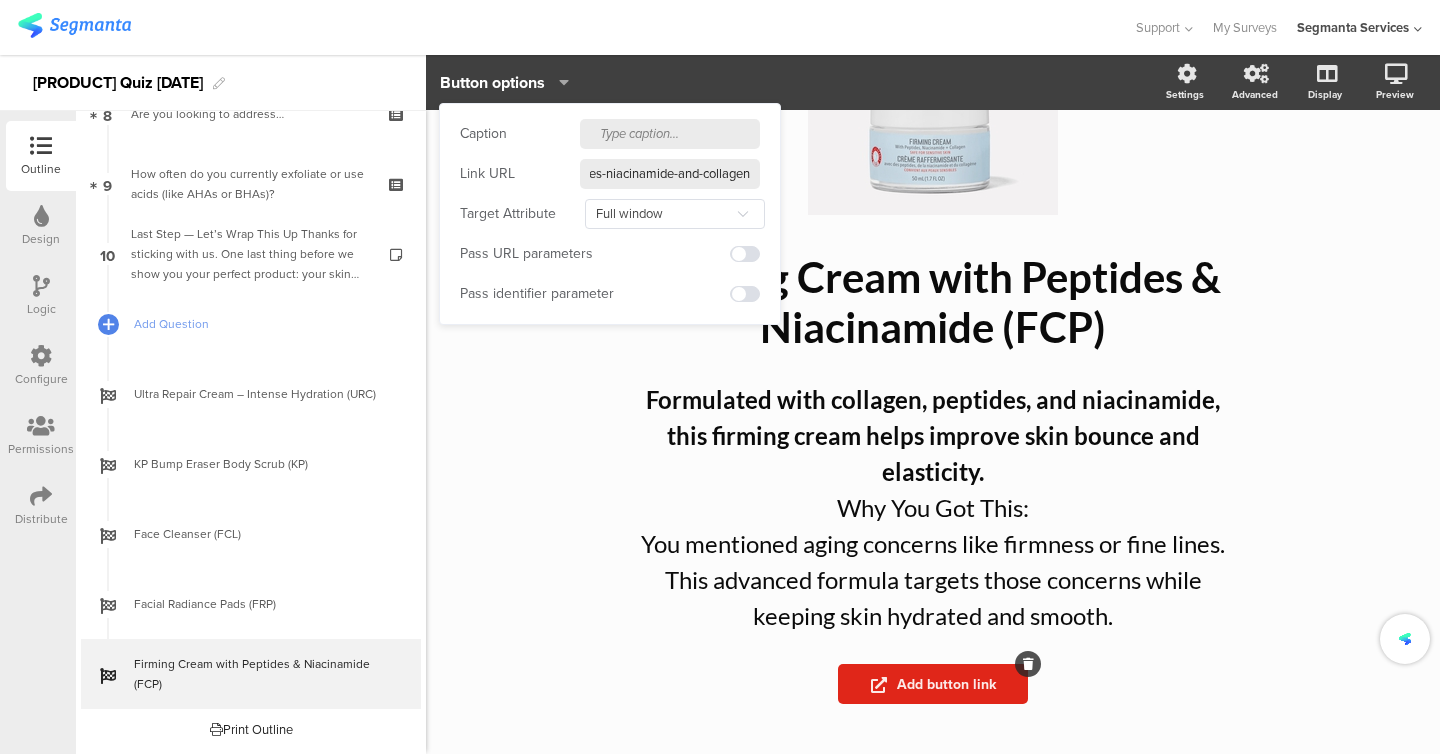 type on "https://www.firstaidbeauty.com/products/firming-cream-with-peptides-niacinamide-and-collagen" 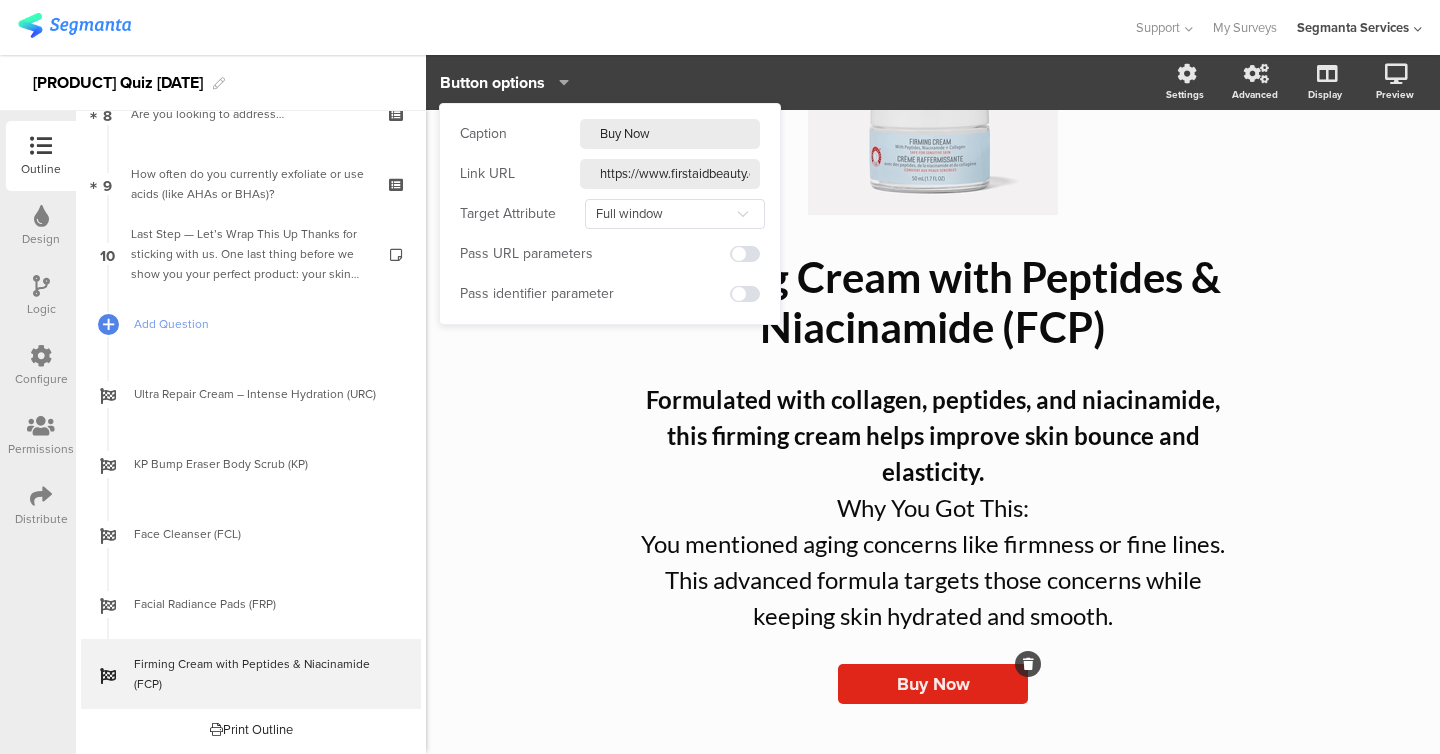 click on "/
Firming Cream with Peptides & Niacinamide (FCP)
Firming Cream with Peptides & Niacinamide (FCP)
Formulated with collagen, peptides, and niacinamide, this firming cream helps improve skin bounce and elasticity. Why You Got This: You mentioned aging concerns like firmness or fine lines. This advanced formula targets those concerns while keeping skin hydrated and smooth.
Formulated with collagen, peptides, and niacinamide, this firming cream helps improve skin bounce and elasticity. Why You Got This: You mentioned aging concerns like firmness or fine lines. This advanced formula targets those concerns while keeping skin hydrated and smooth.
Buy Now" at bounding box center [933, 334] 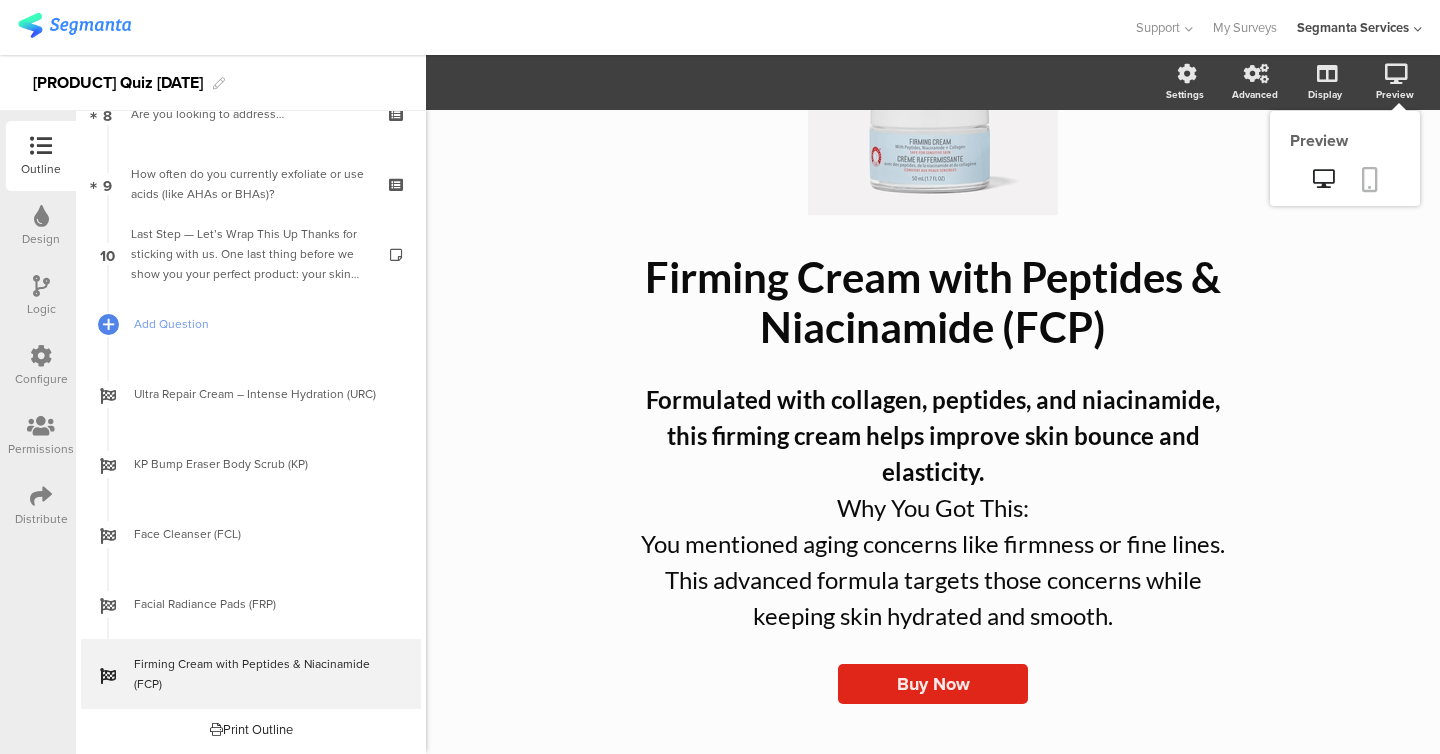 click at bounding box center (1370, 181) 